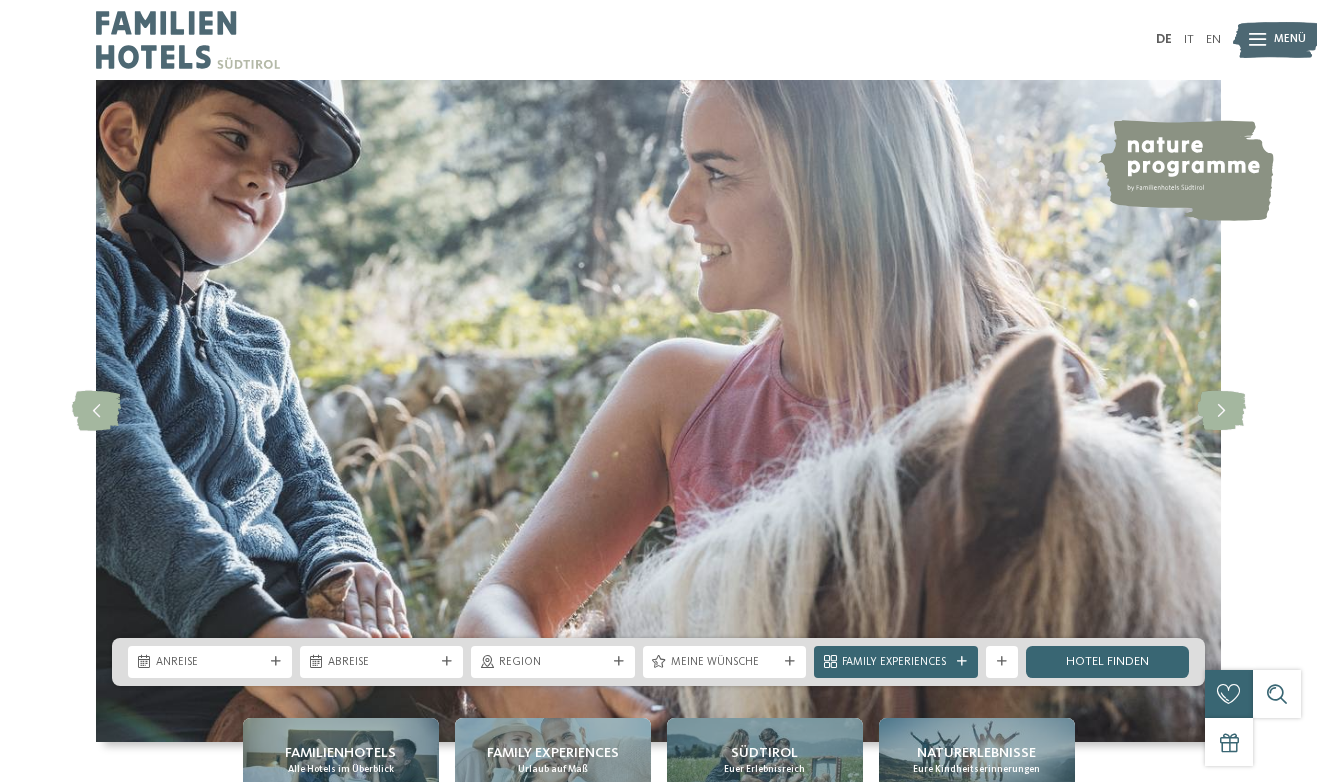 scroll, scrollTop: 0, scrollLeft: 0, axis: both 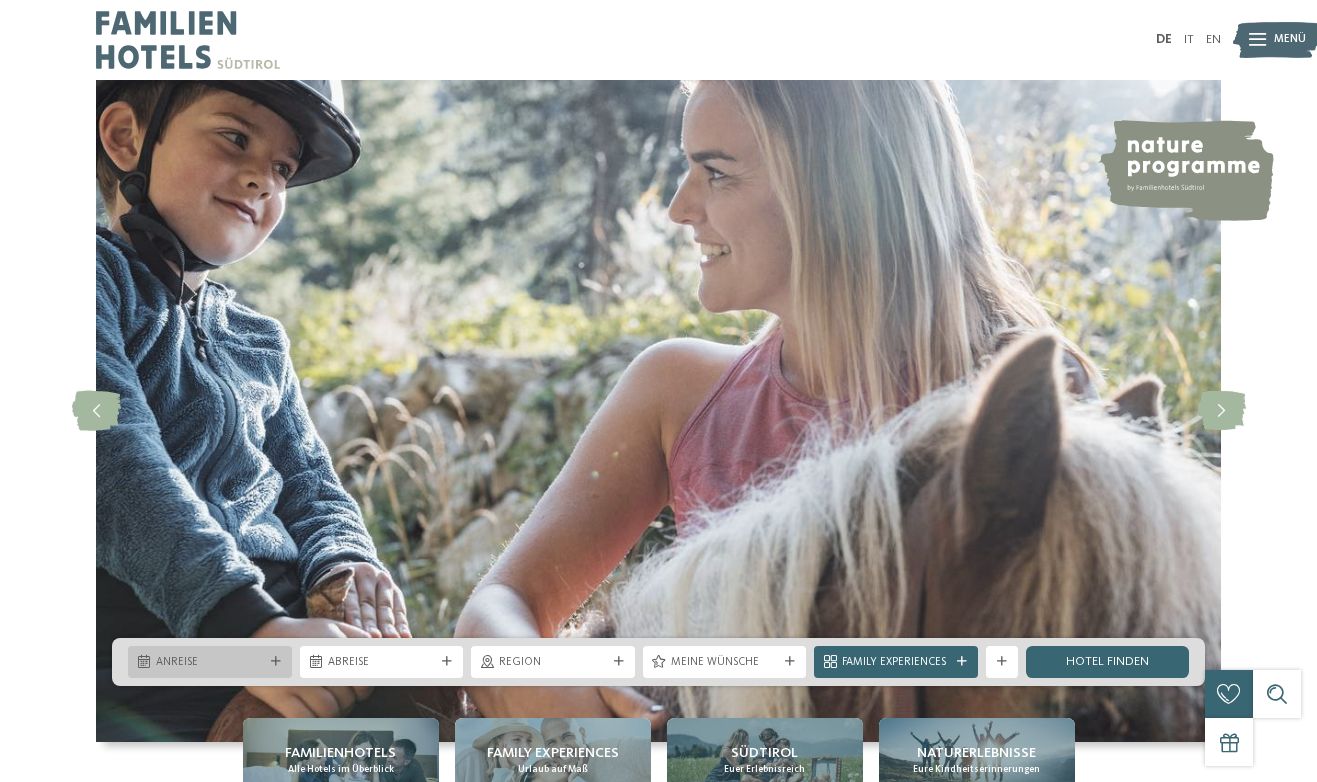 click on "Anreise" at bounding box center [210, 663] 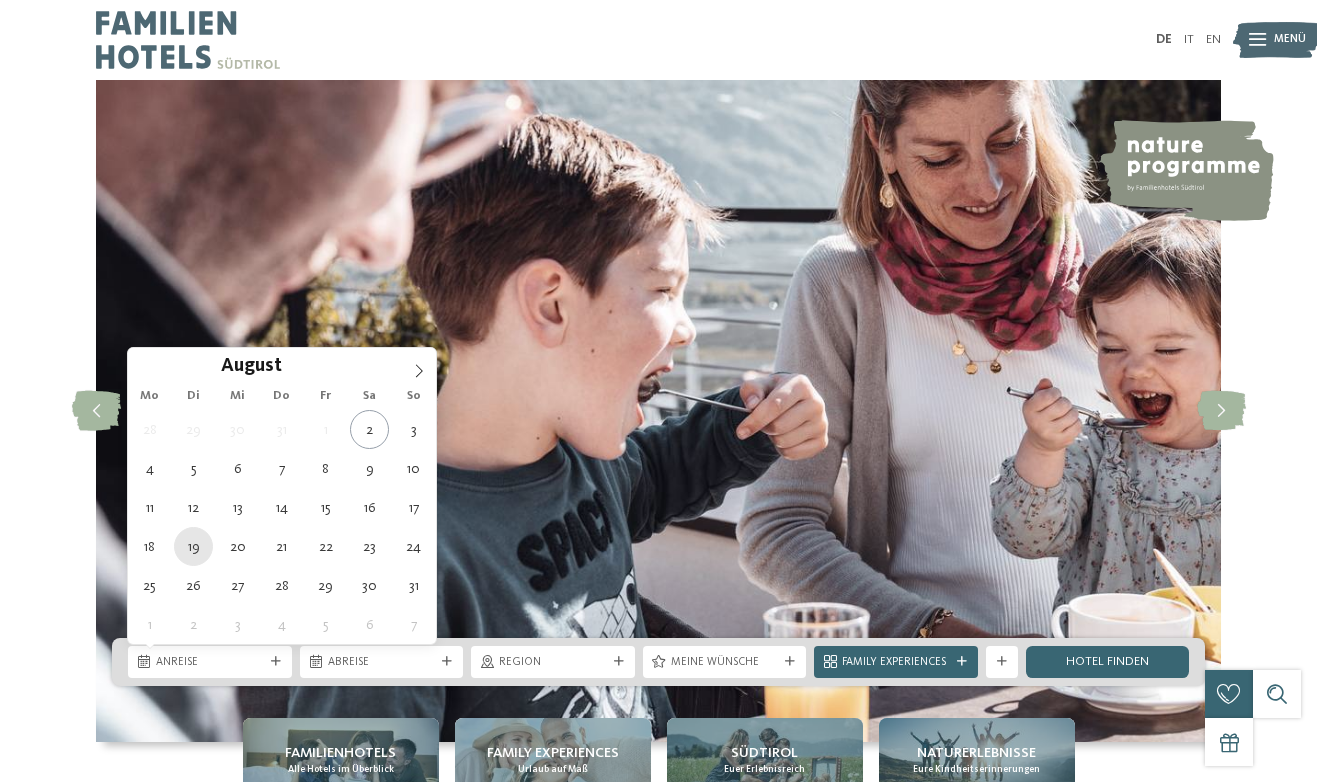 type on "[DATE]" 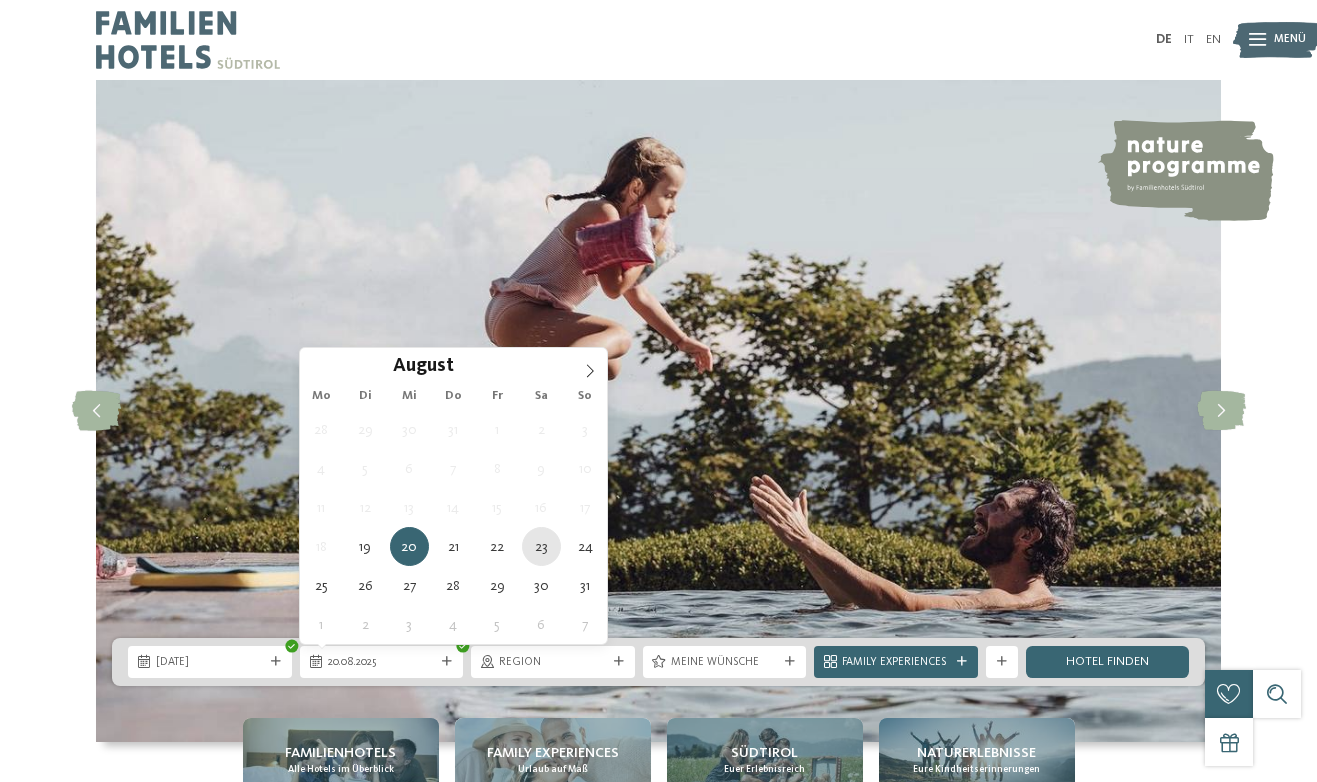 type on "[DATE]" 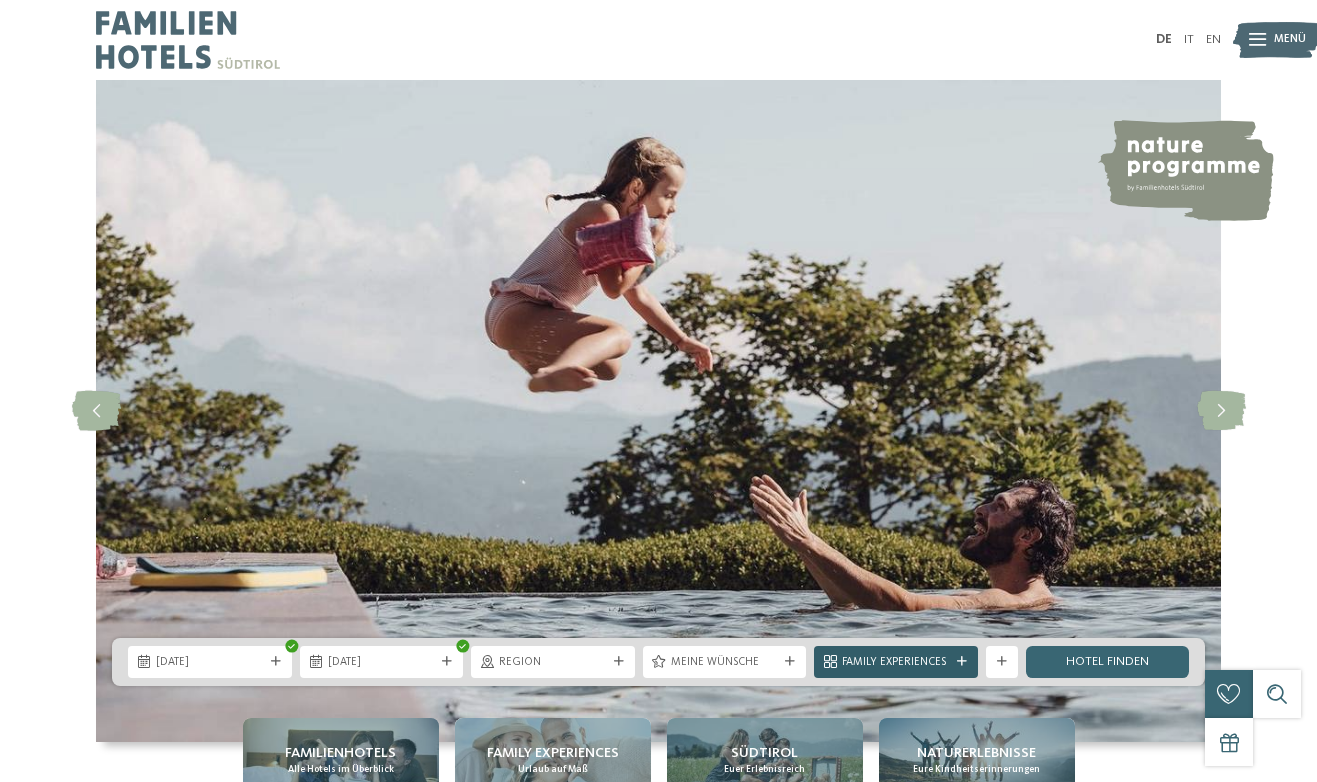 click on "Family Experiences" at bounding box center (896, 663) 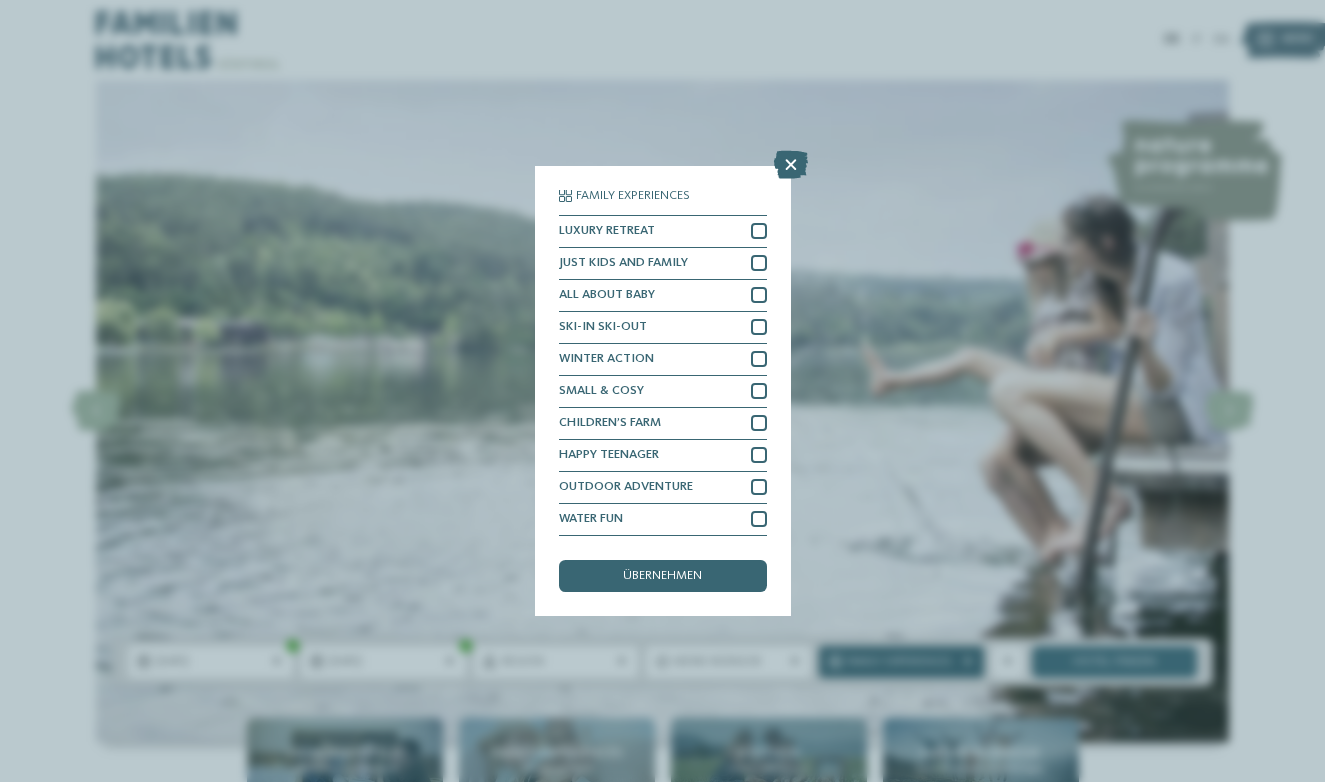 click on "Family Experiences" at bounding box center (901, 663) 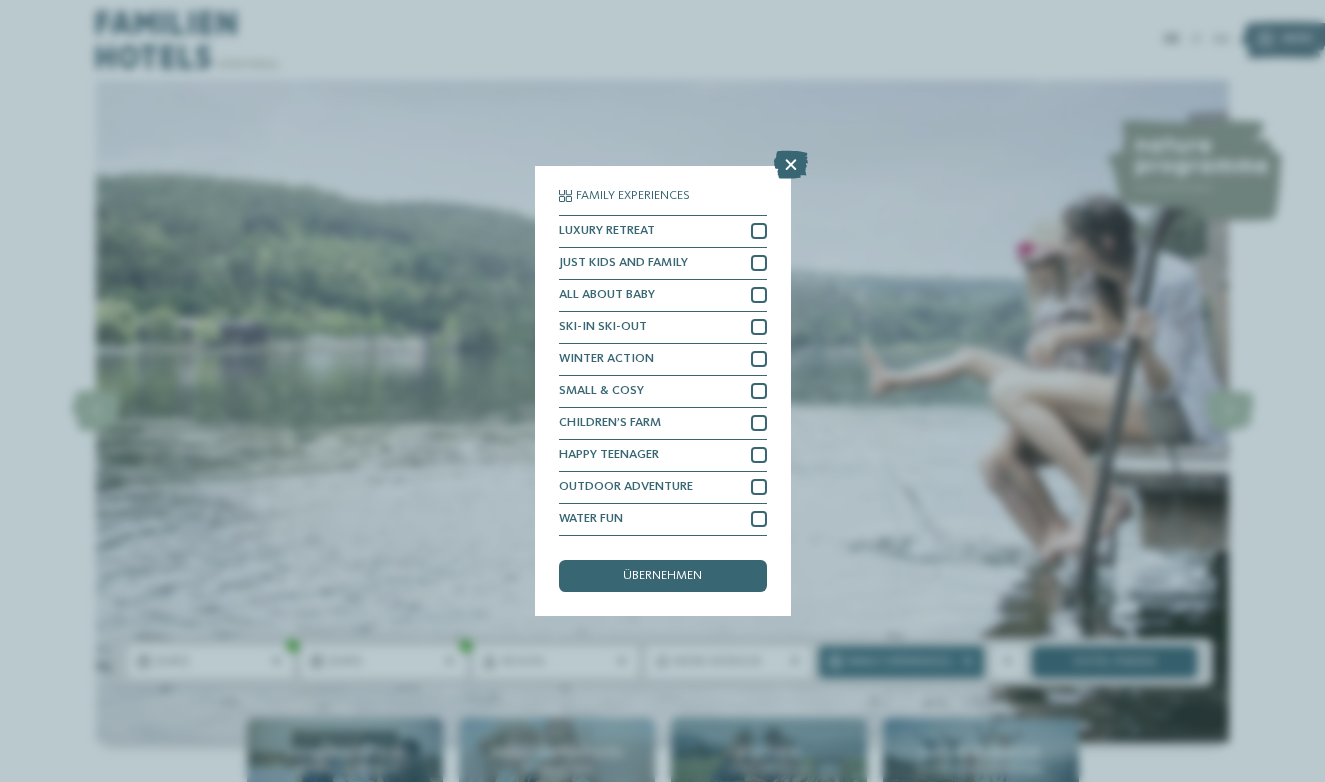 click on "Hotel finden" at bounding box center (1114, 662) 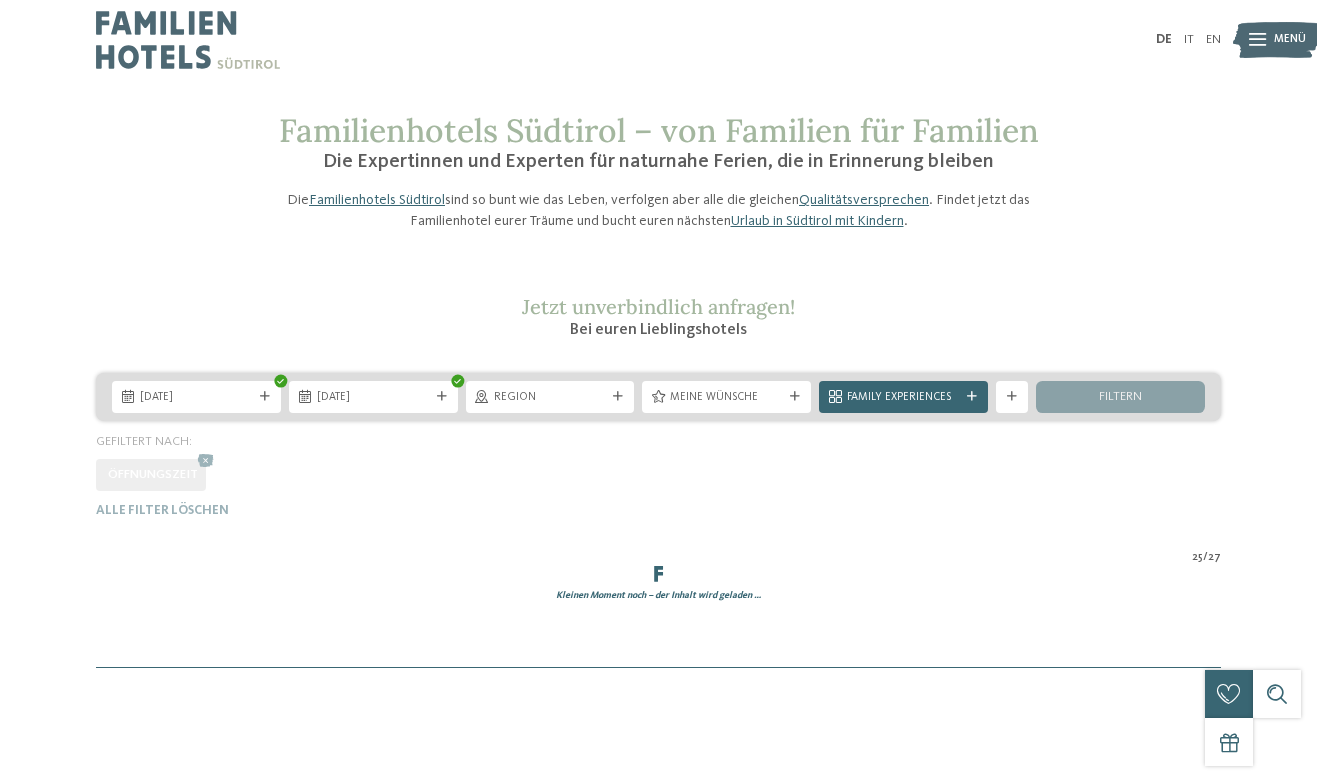 scroll, scrollTop: 0, scrollLeft: 0, axis: both 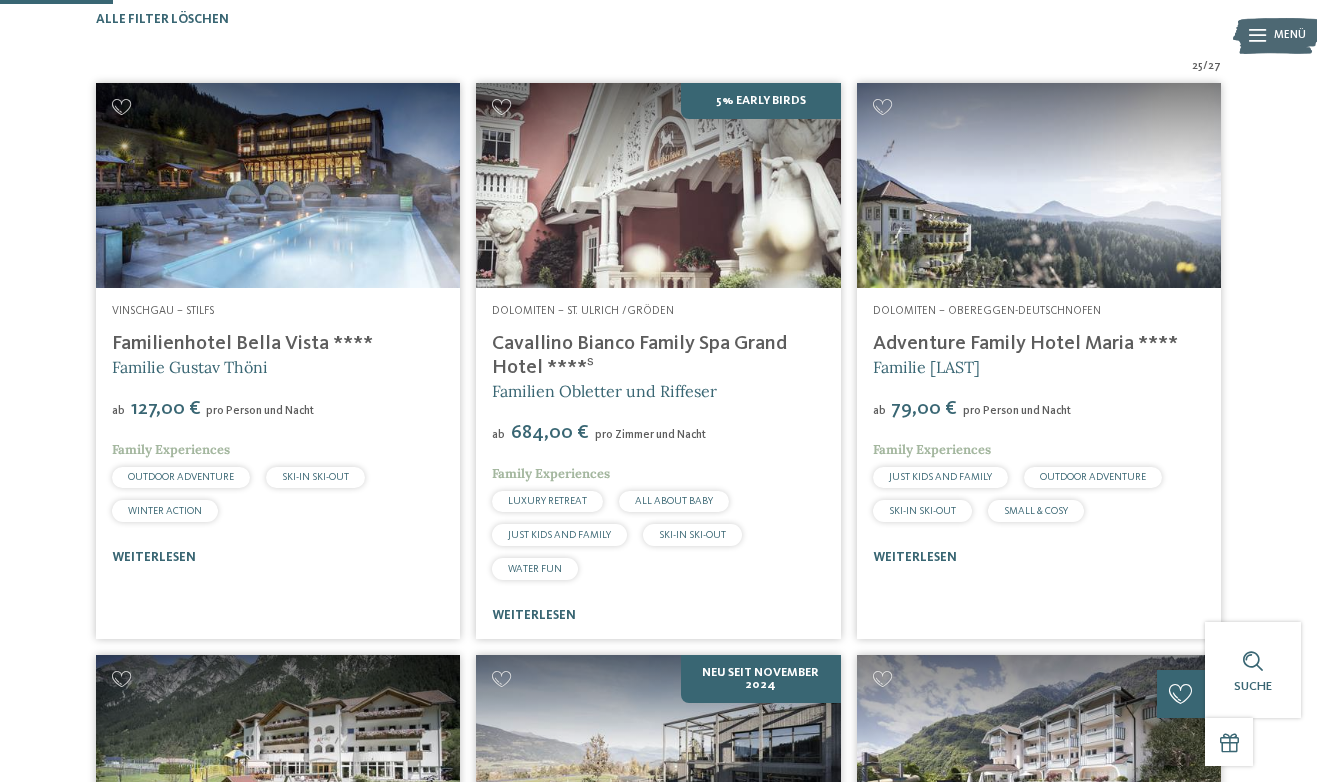 click at bounding box center (278, 185) 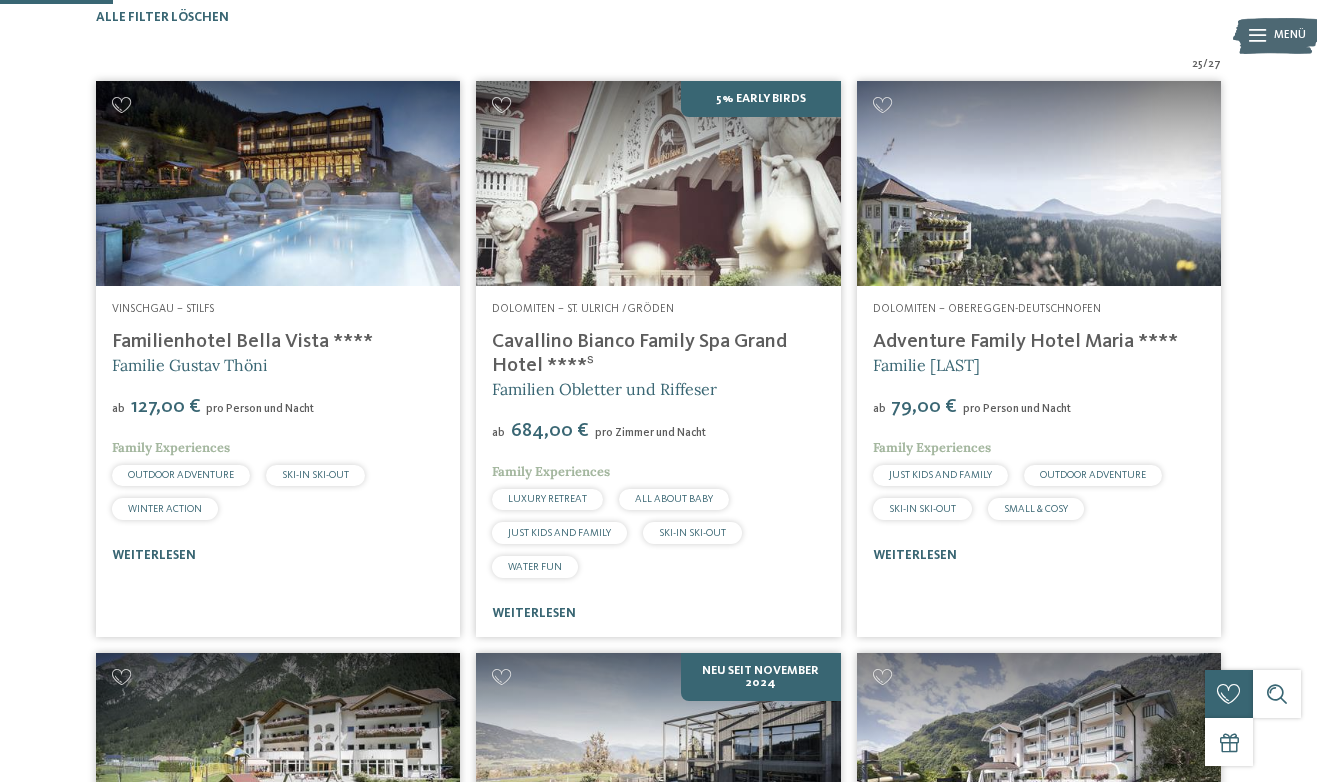 scroll, scrollTop: 500, scrollLeft: 0, axis: vertical 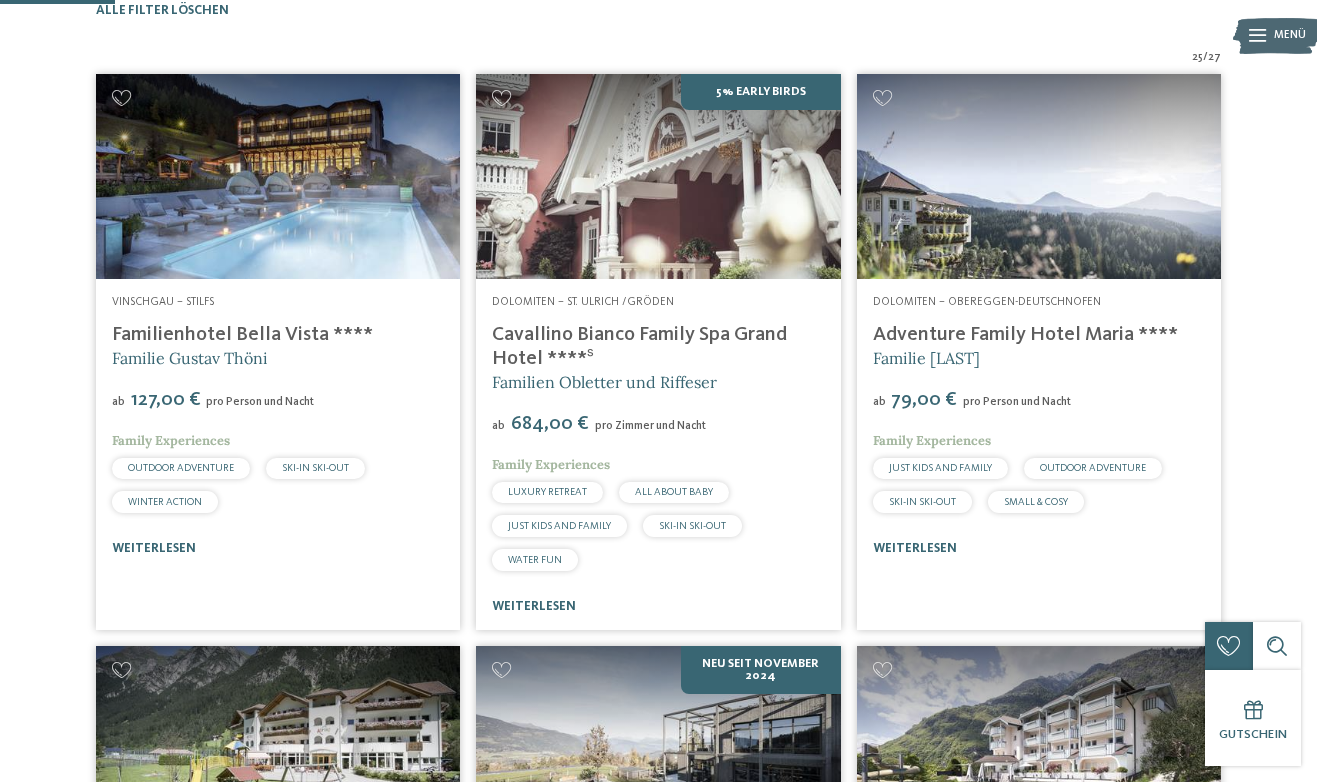 click at bounding box center (1039, 176) 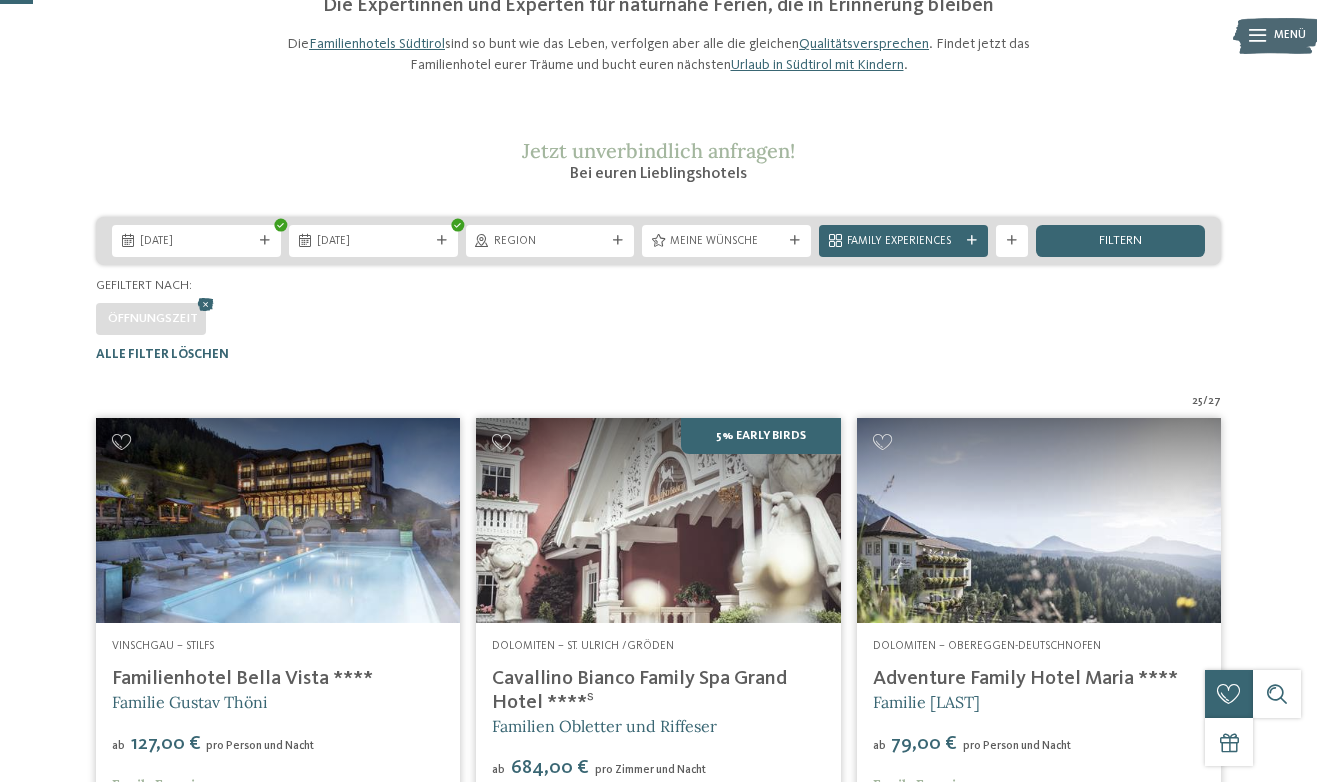 scroll, scrollTop: 139, scrollLeft: 0, axis: vertical 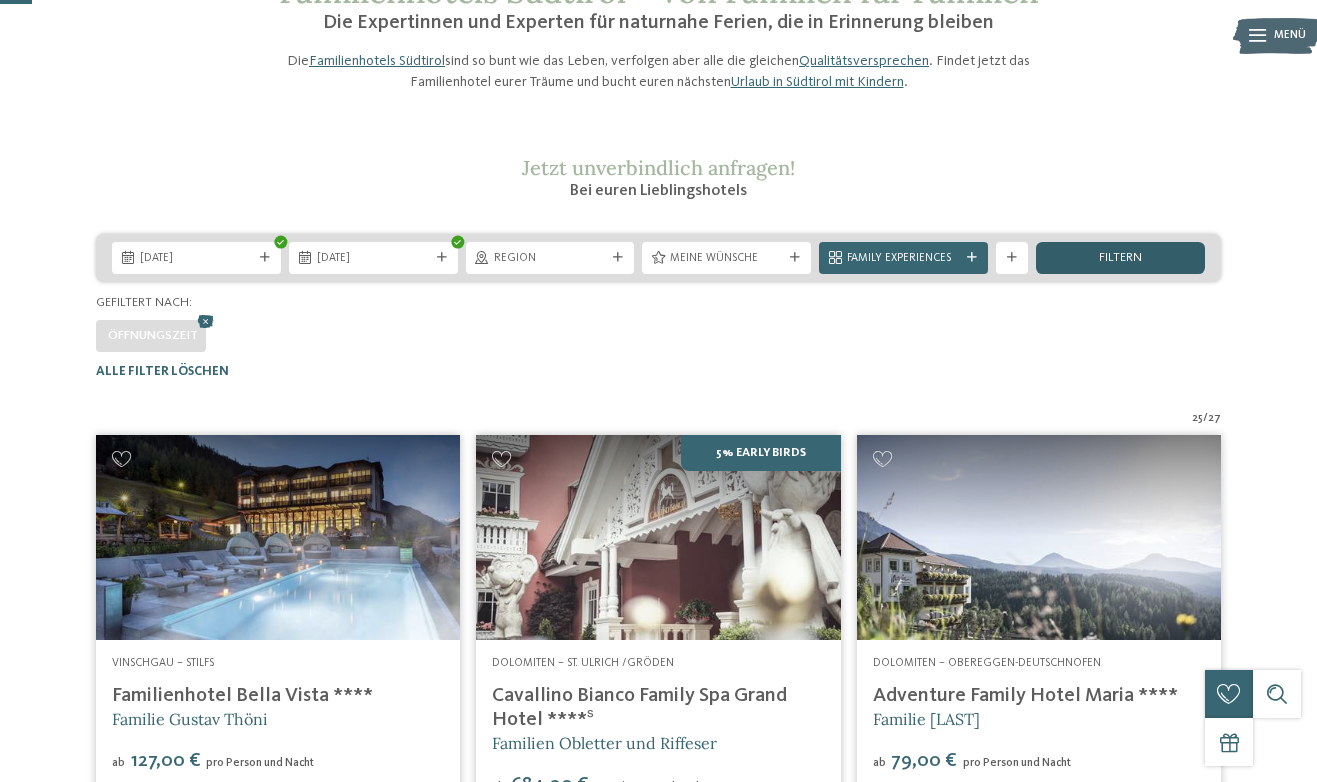 click on "filtern" at bounding box center [1120, 258] 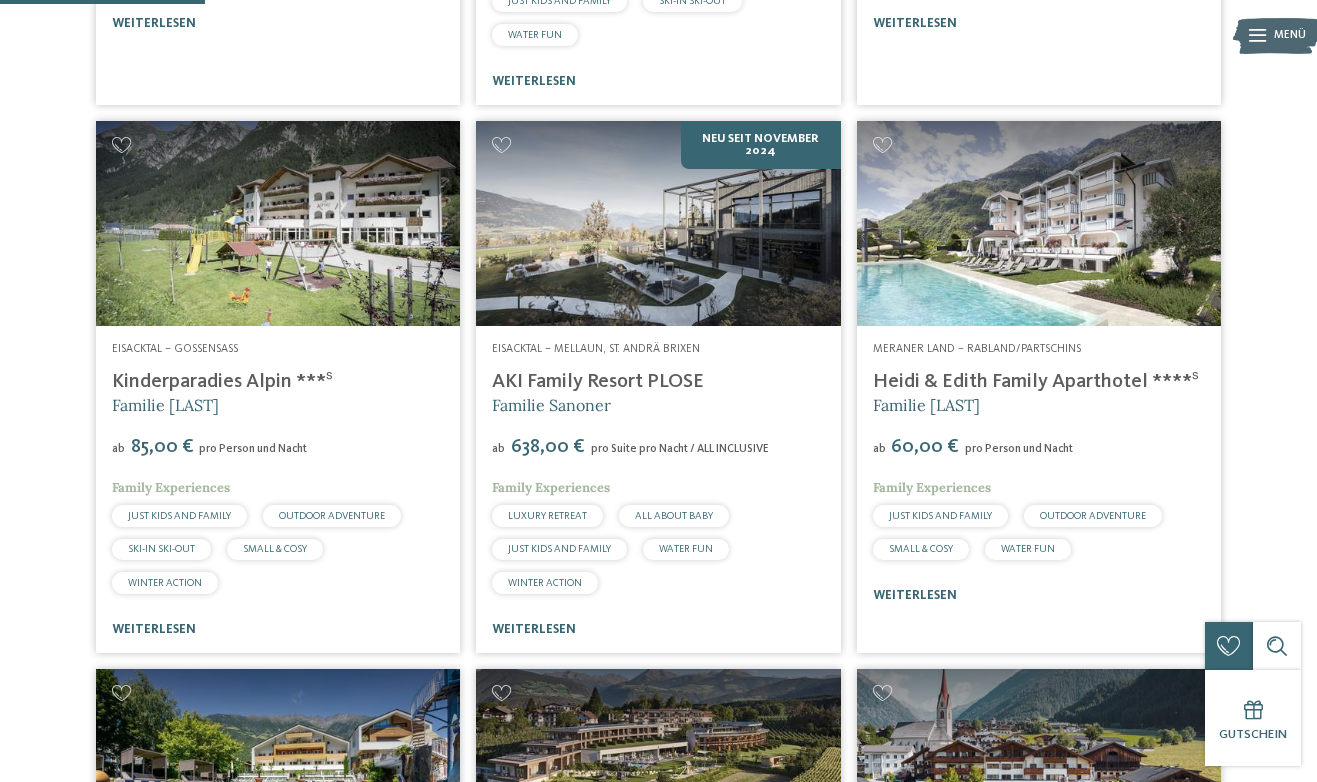 scroll, scrollTop: 964, scrollLeft: 0, axis: vertical 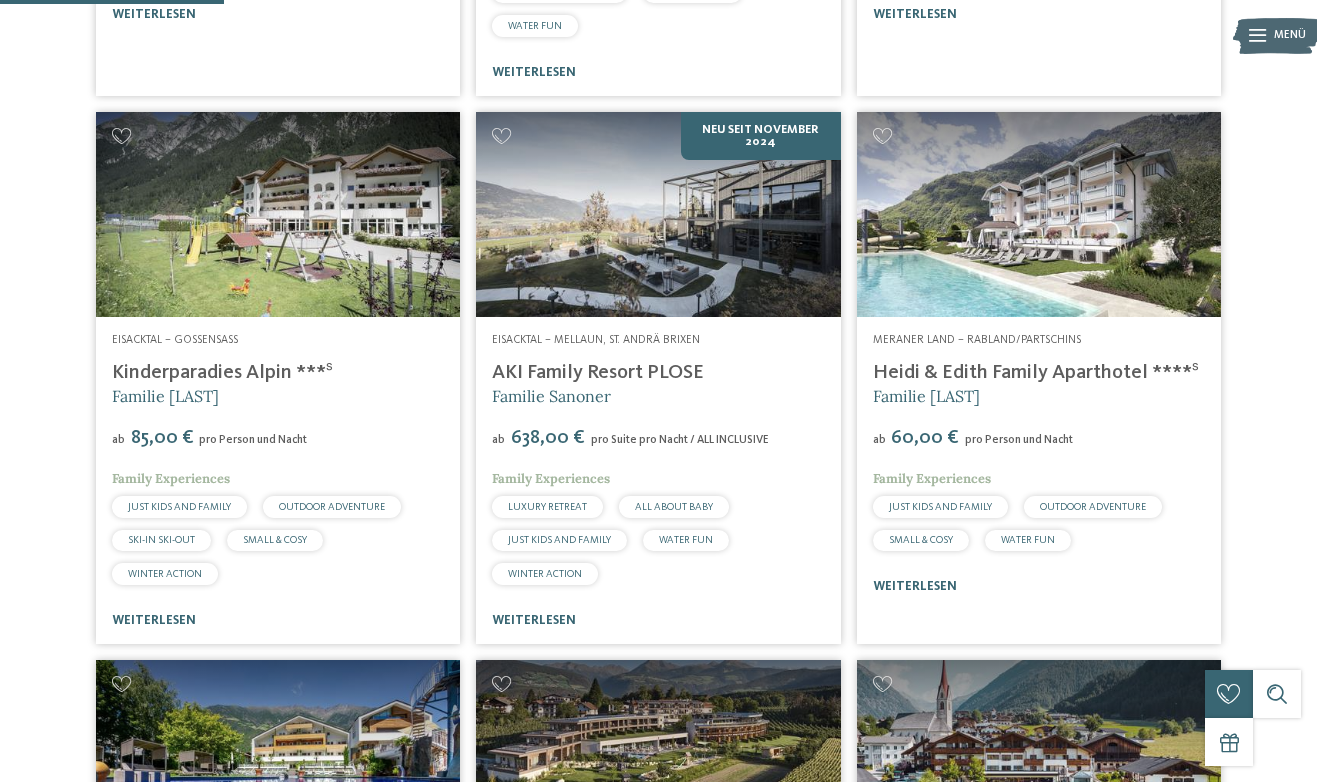 click at bounding box center (658, 214) 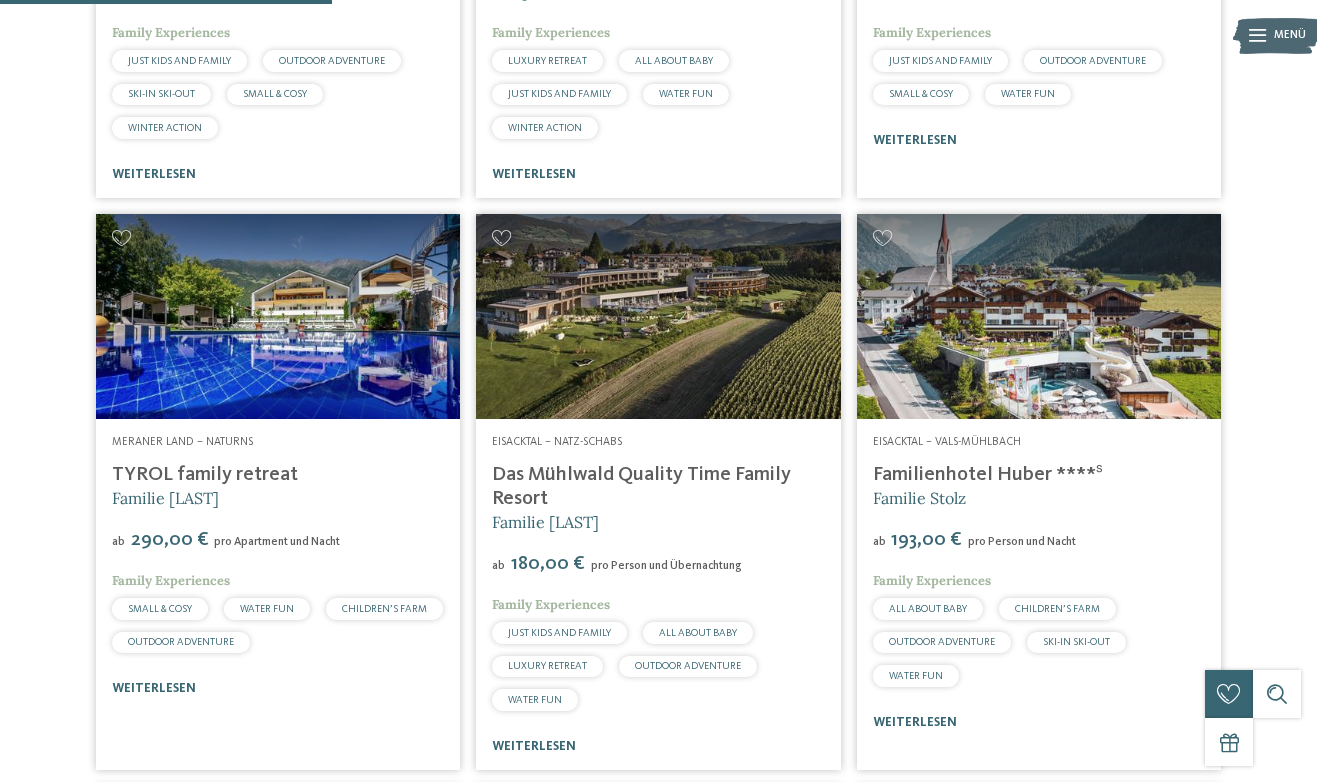 scroll, scrollTop: 1433, scrollLeft: 0, axis: vertical 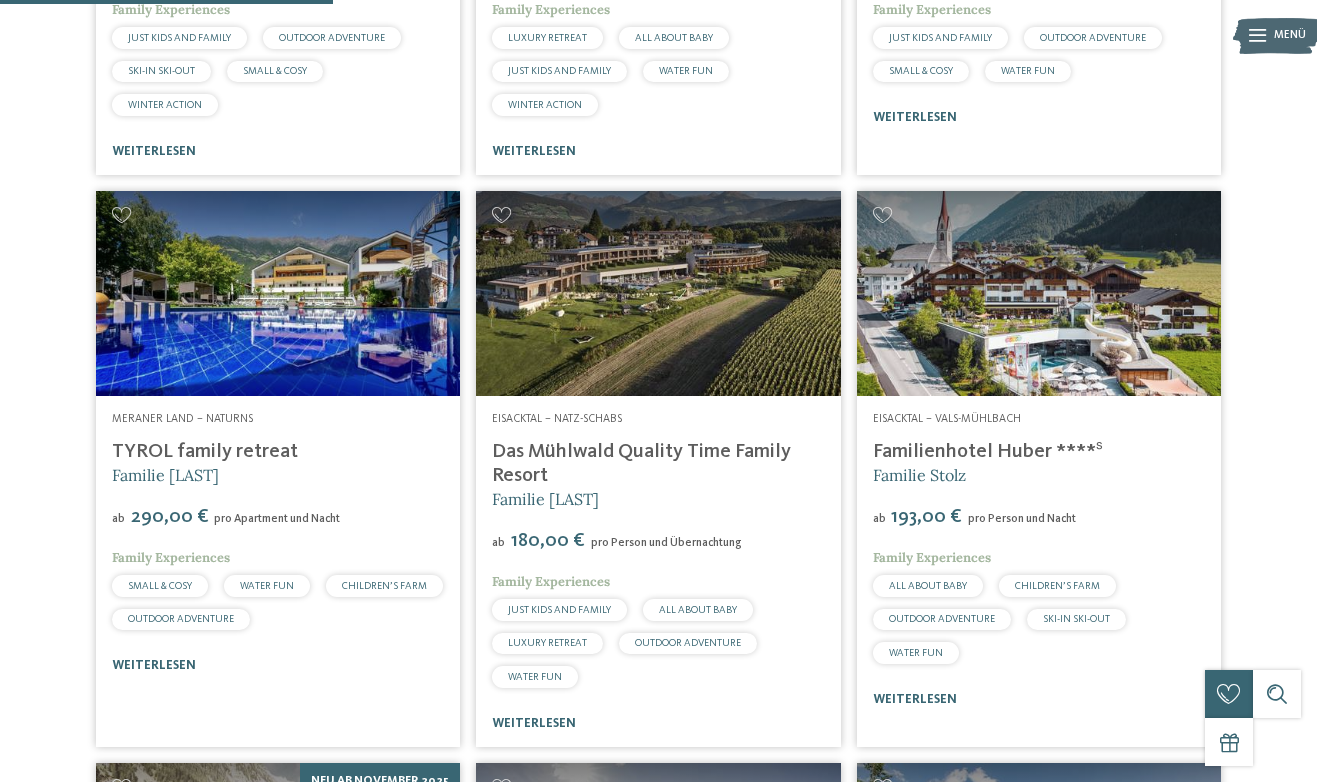 click at bounding box center [658, 293] 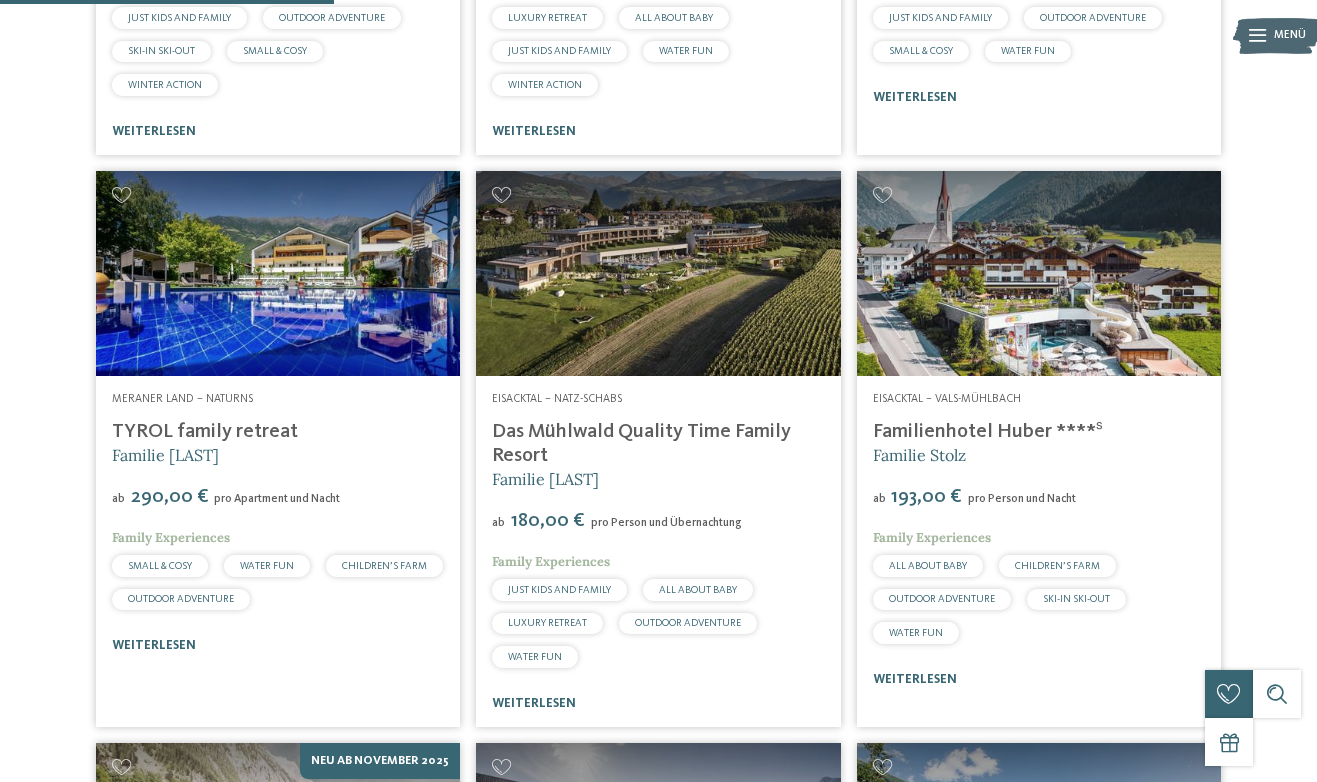 scroll, scrollTop: 1460, scrollLeft: 0, axis: vertical 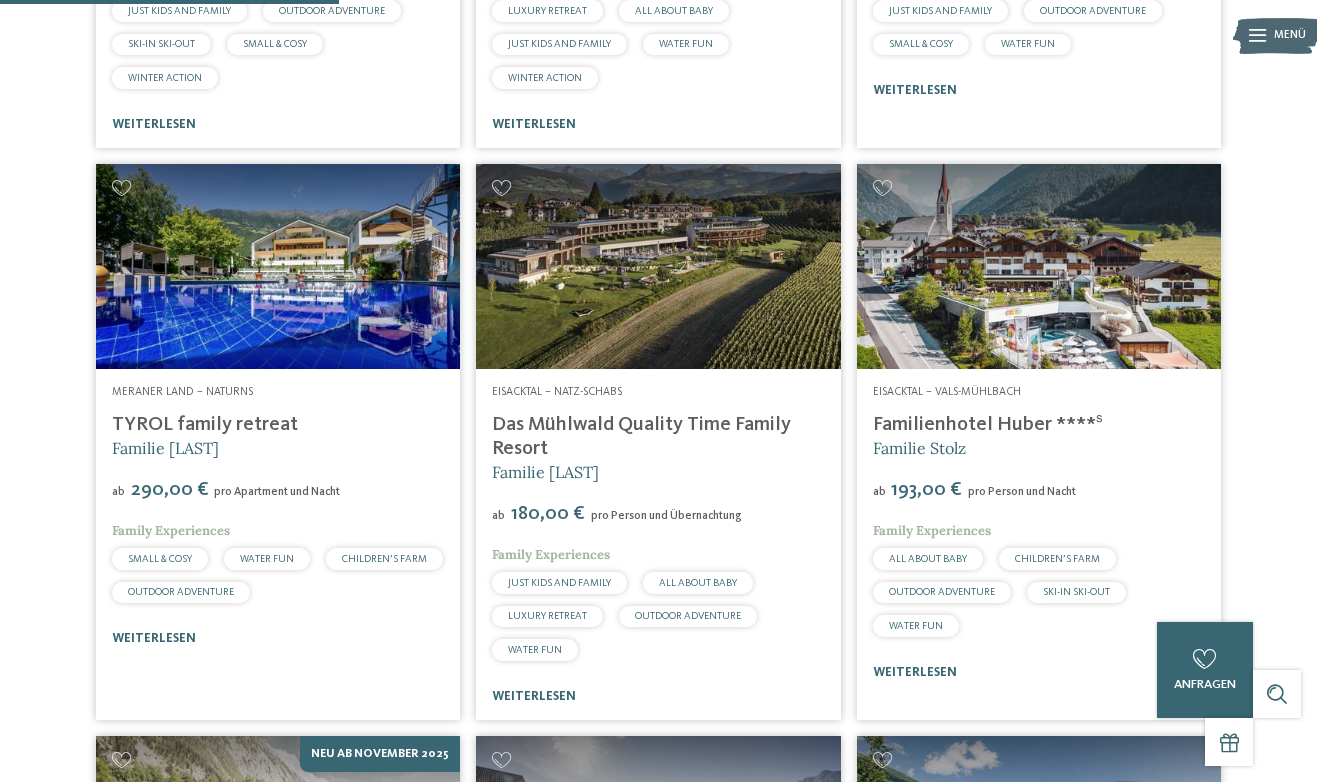 click at bounding box center (1039, 266) 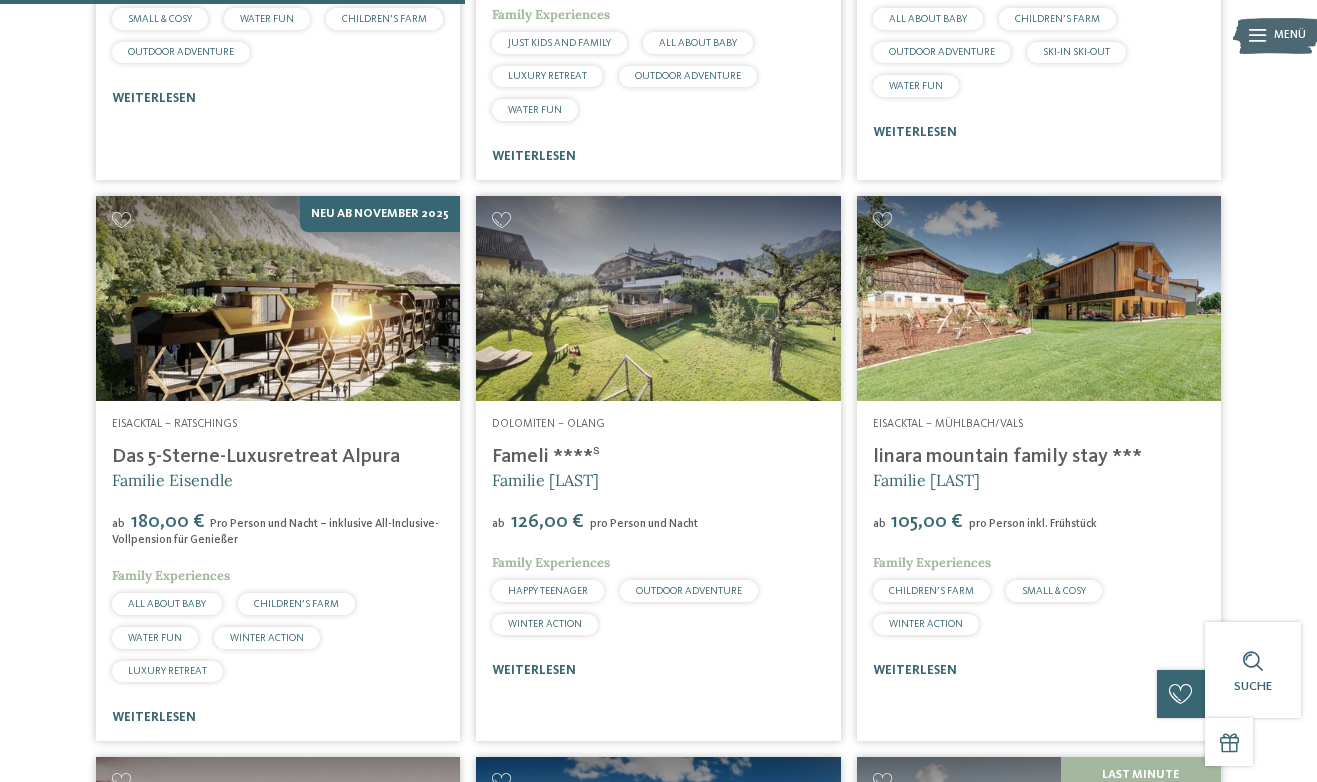 scroll, scrollTop: 2001, scrollLeft: 0, axis: vertical 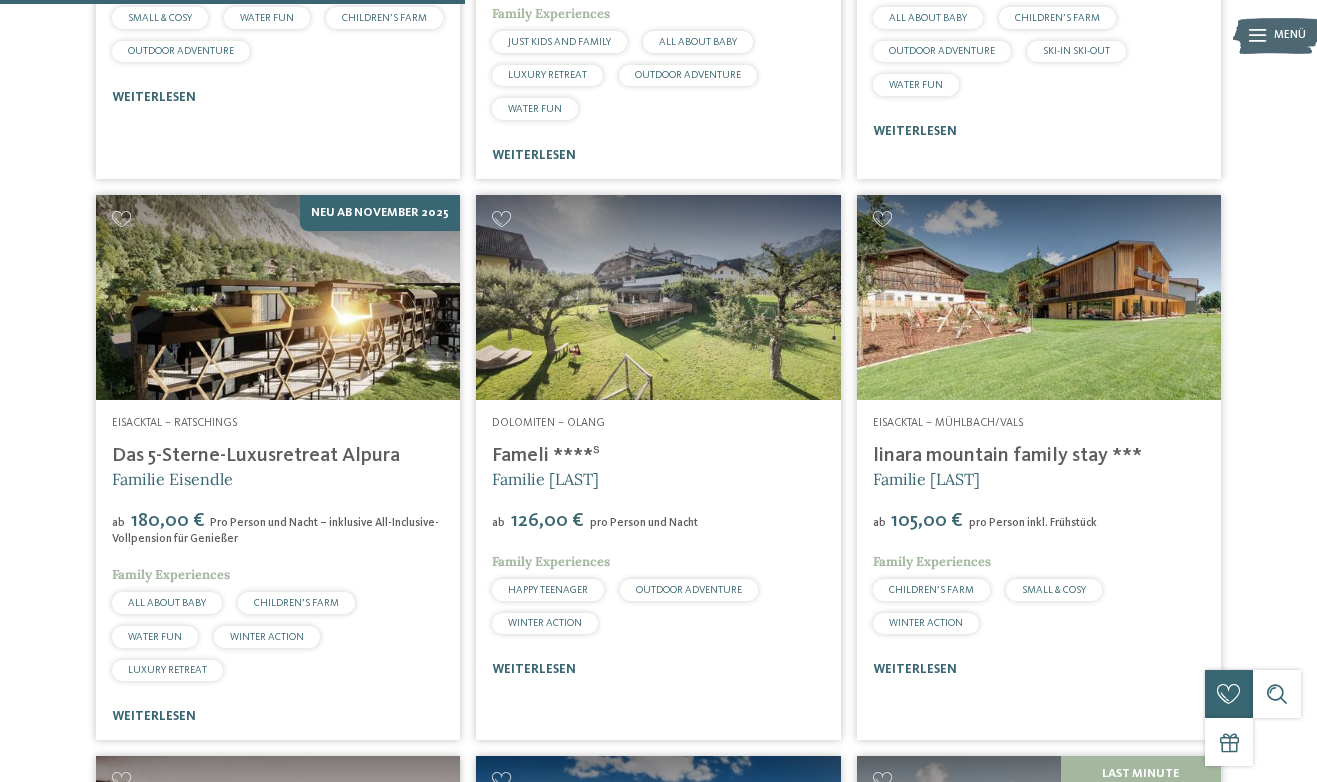 click at bounding box center (278, 297) 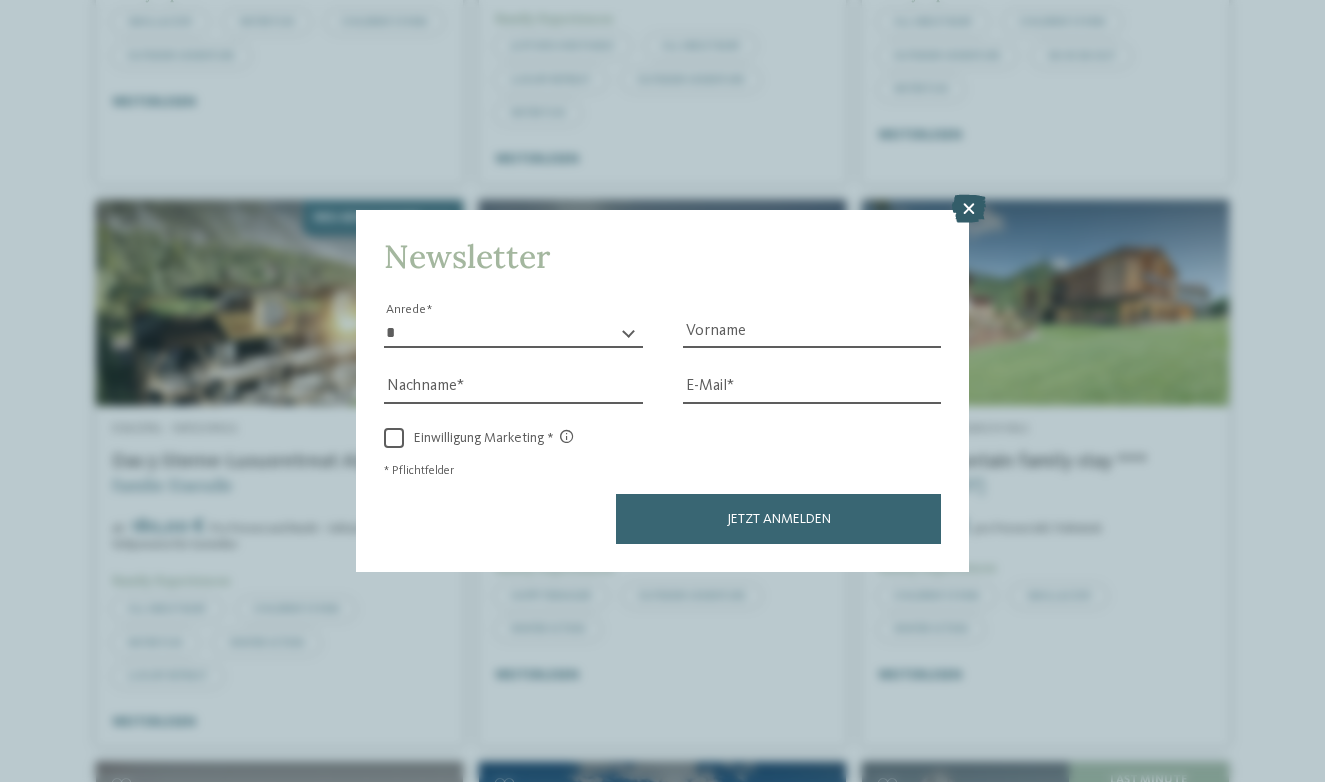 click at bounding box center [969, 209] 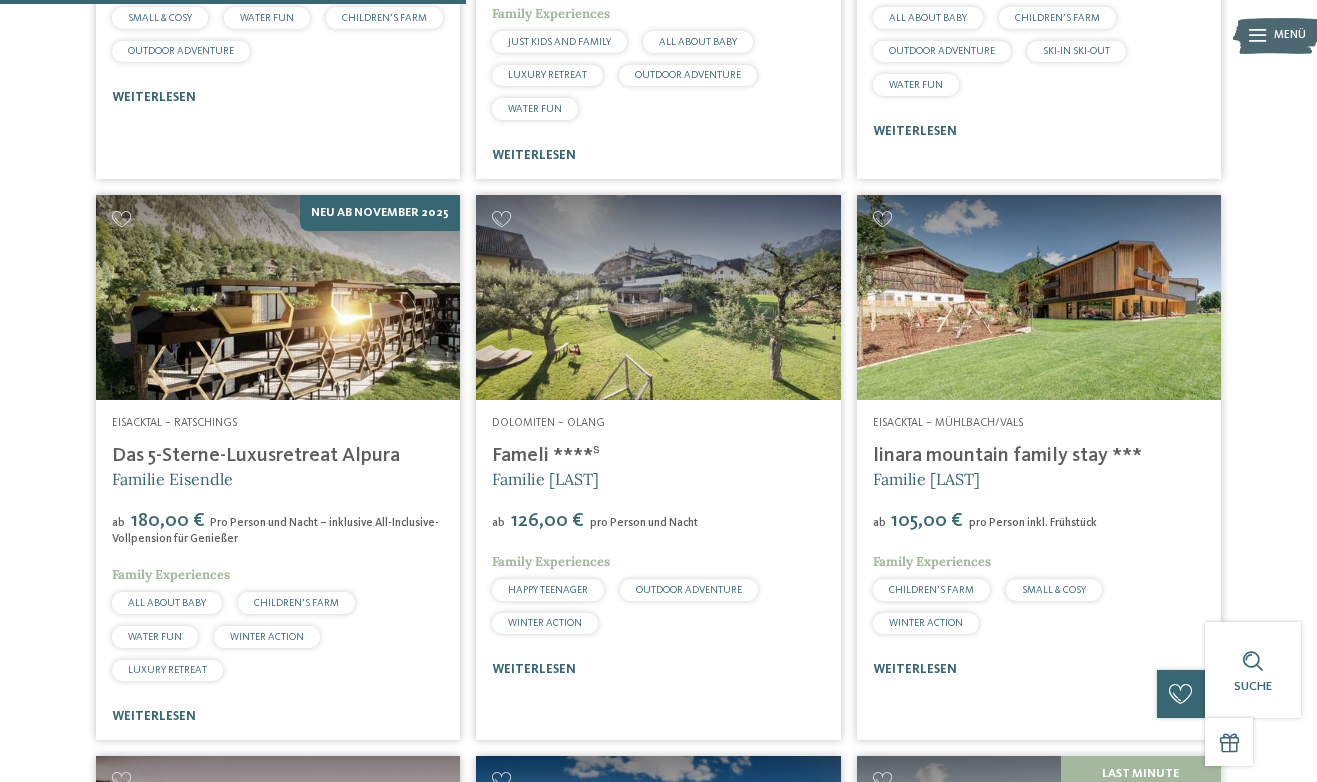 click at bounding box center [1039, 297] 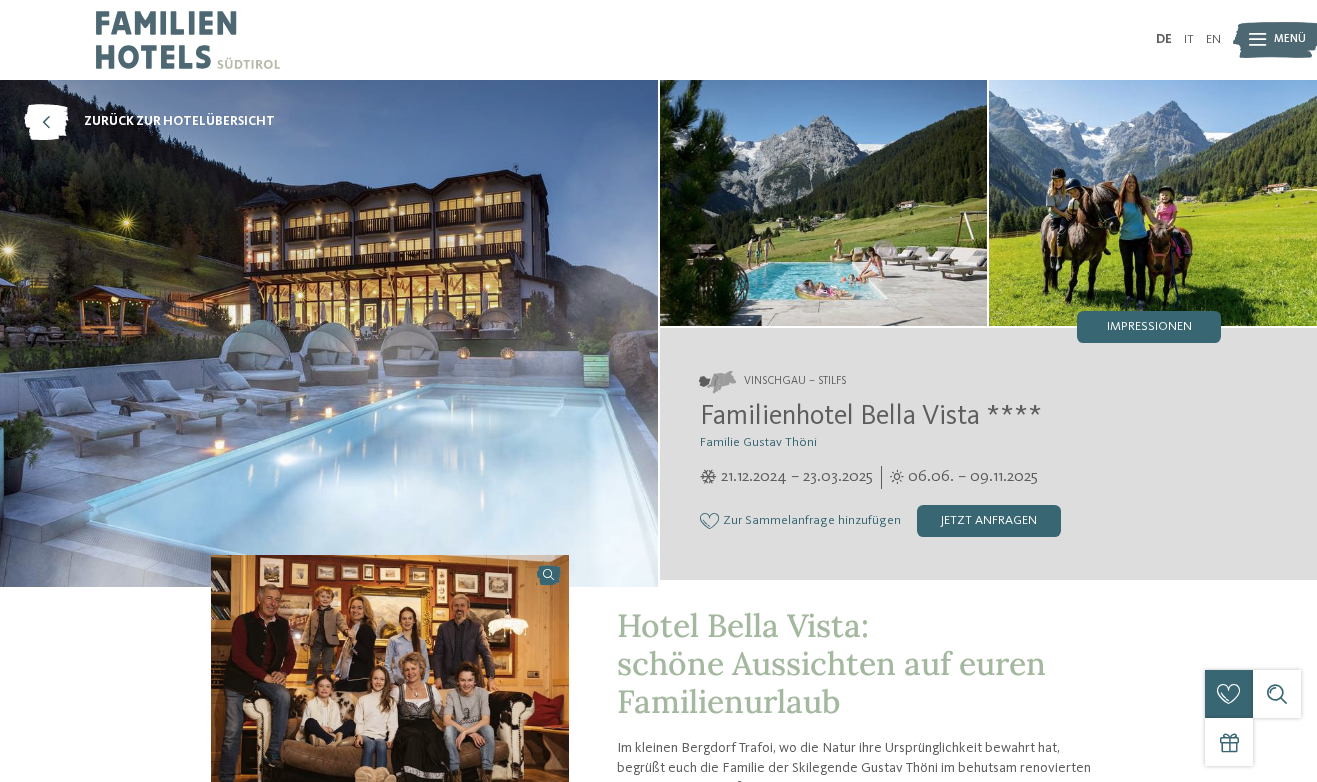 scroll, scrollTop: 0, scrollLeft: 0, axis: both 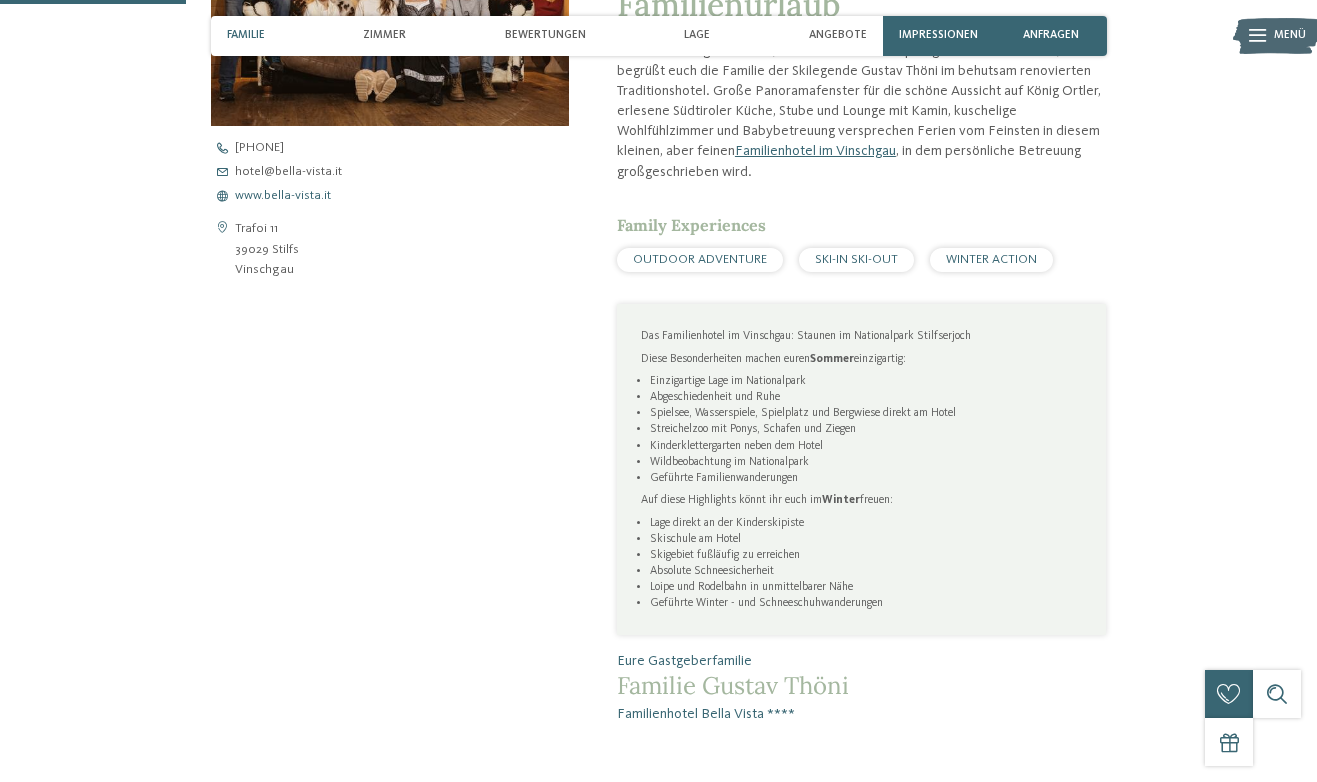 click on "www.bella-vista.it" at bounding box center (283, 196) 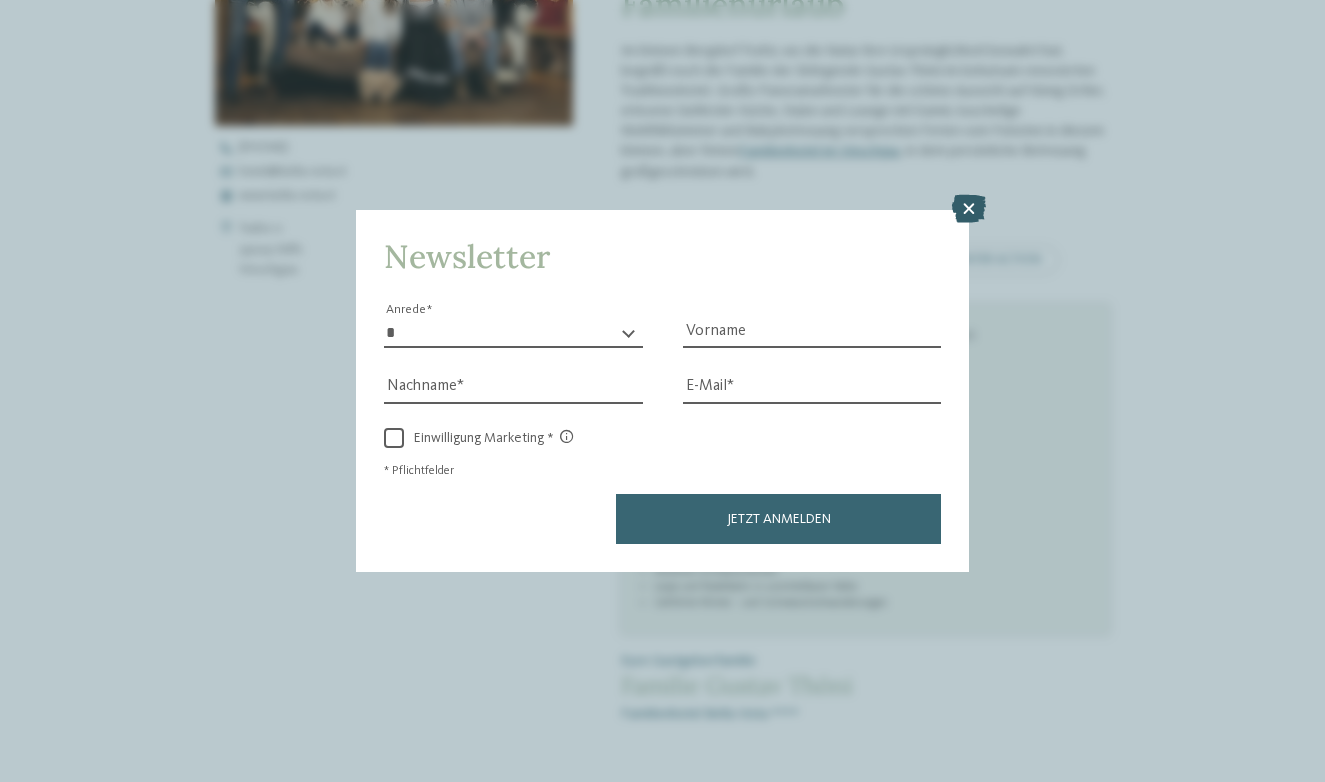 click at bounding box center [969, 209] 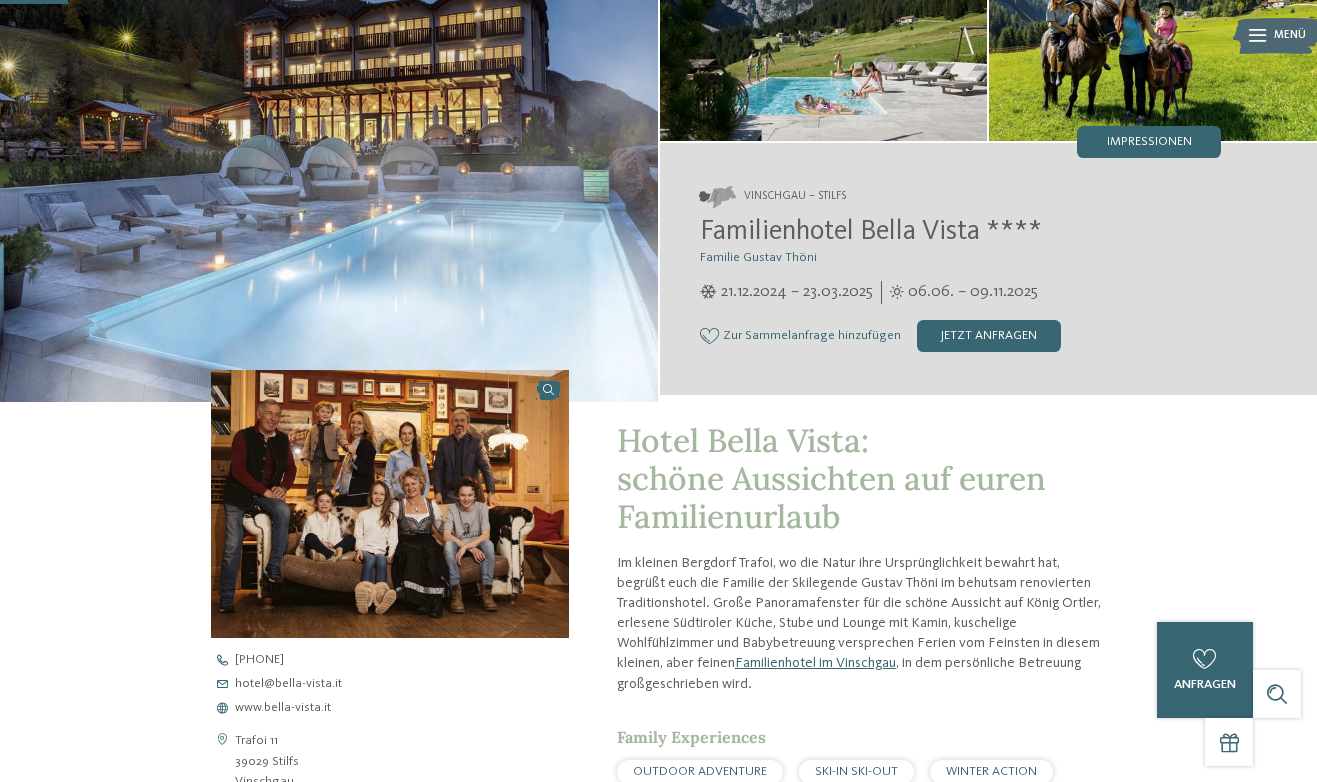 scroll, scrollTop: 173, scrollLeft: 0, axis: vertical 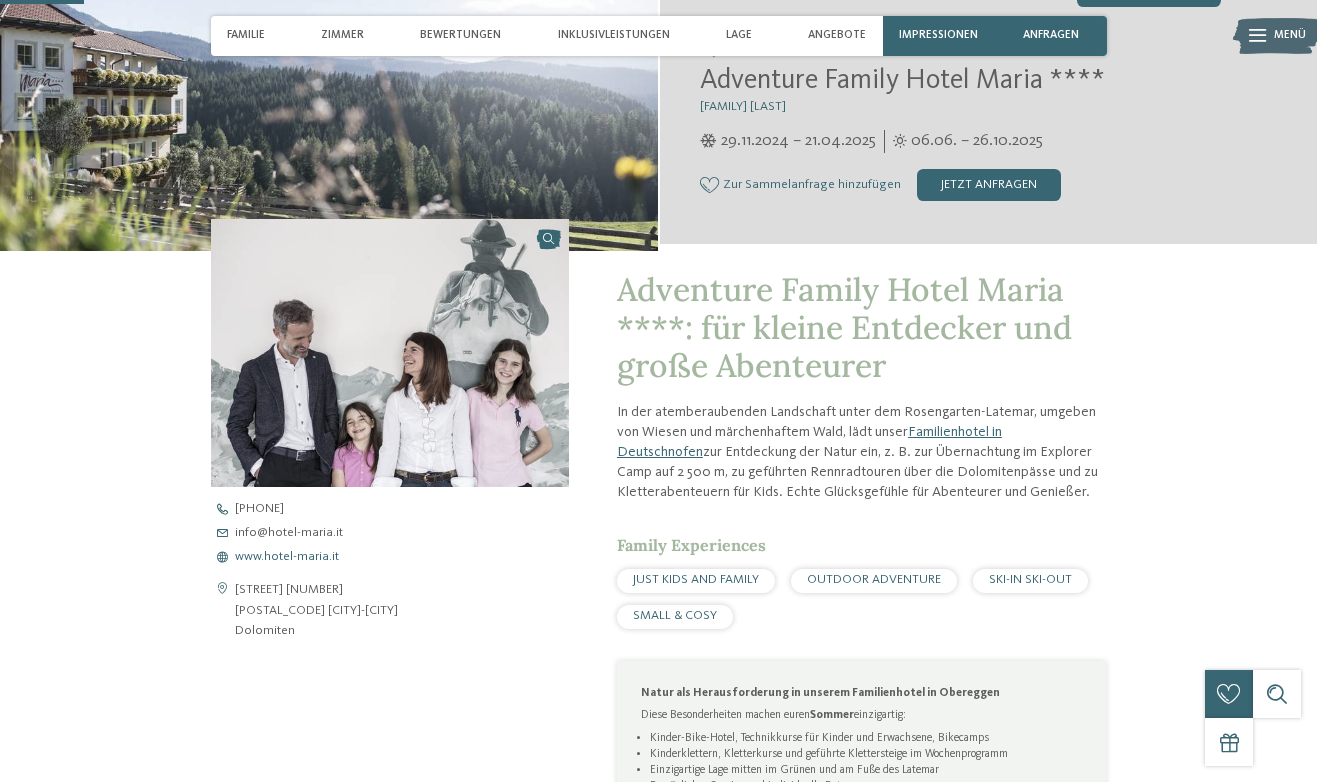 click on "www.hotel-maria.it" at bounding box center (287, 557) 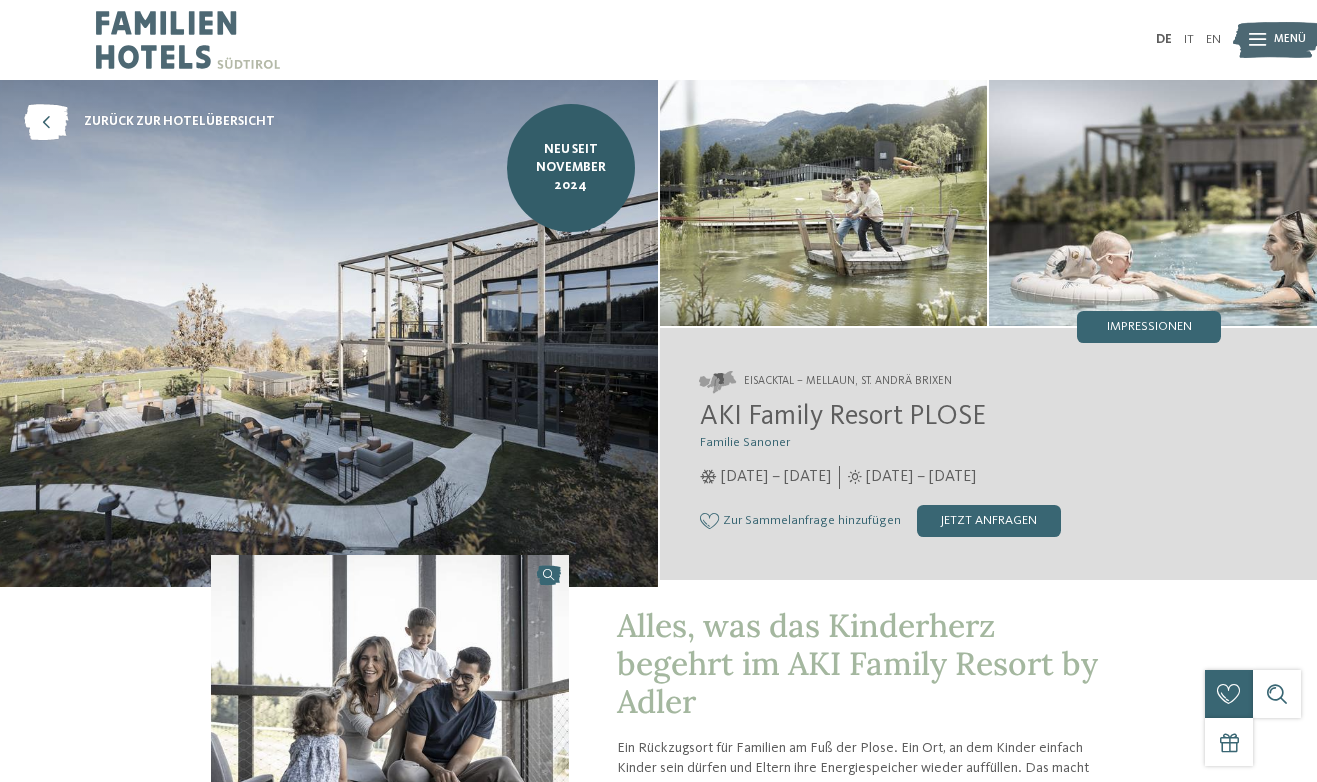 scroll, scrollTop: 0, scrollLeft: 0, axis: both 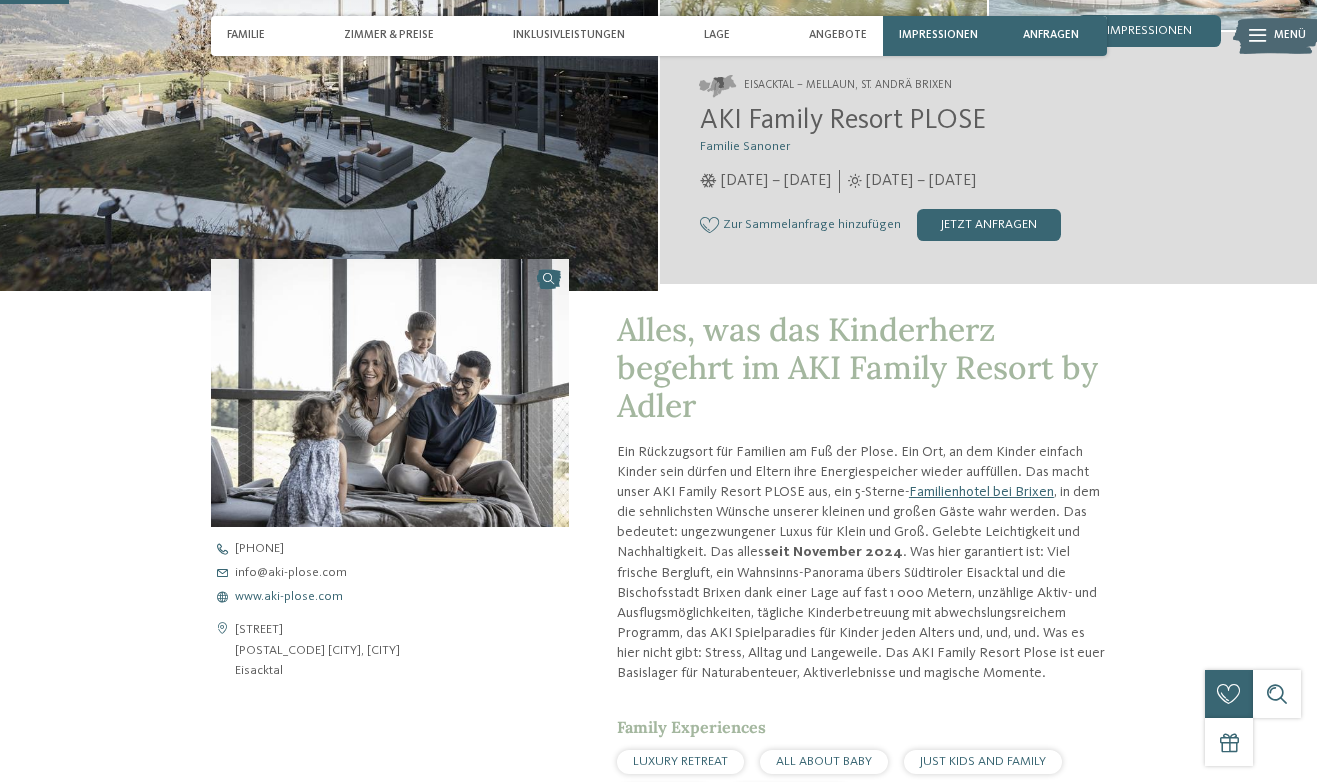 click on "www.aki-plose.com" at bounding box center (289, 597) 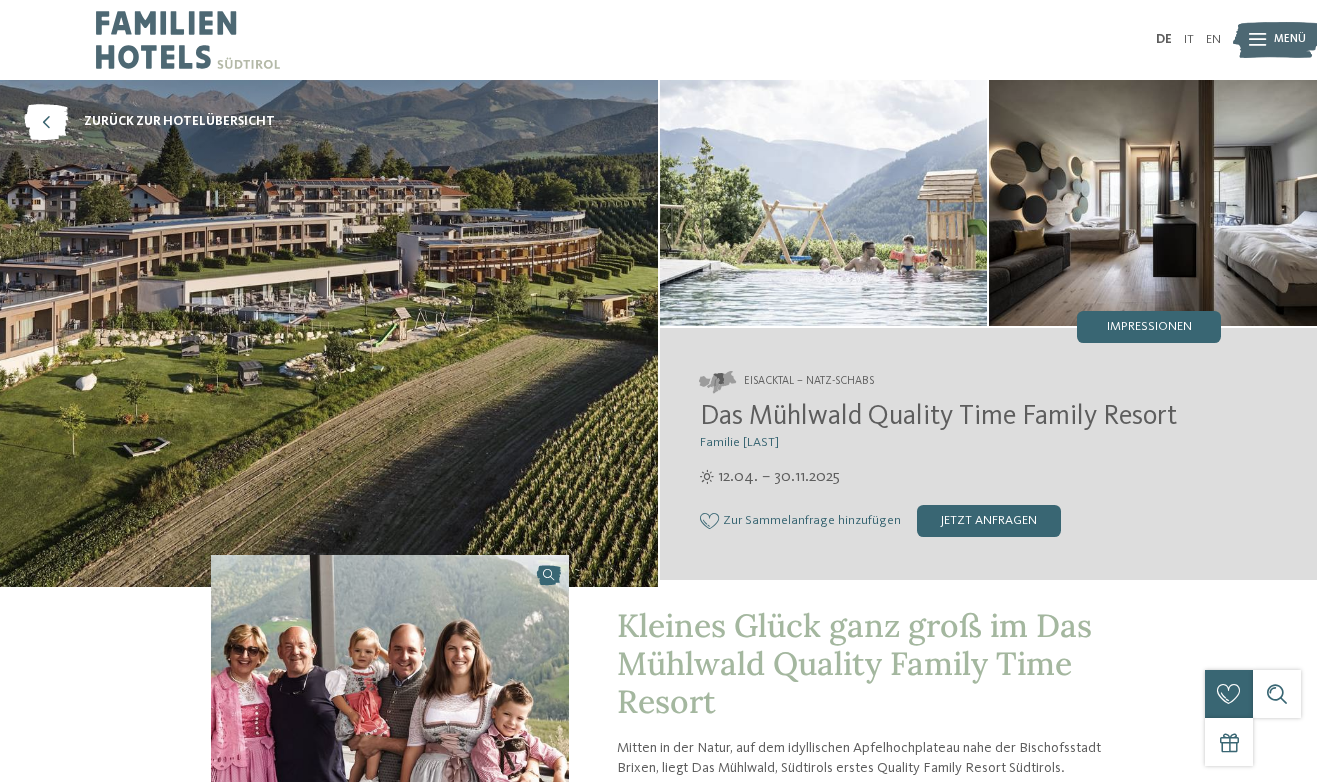 scroll, scrollTop: 0, scrollLeft: 0, axis: both 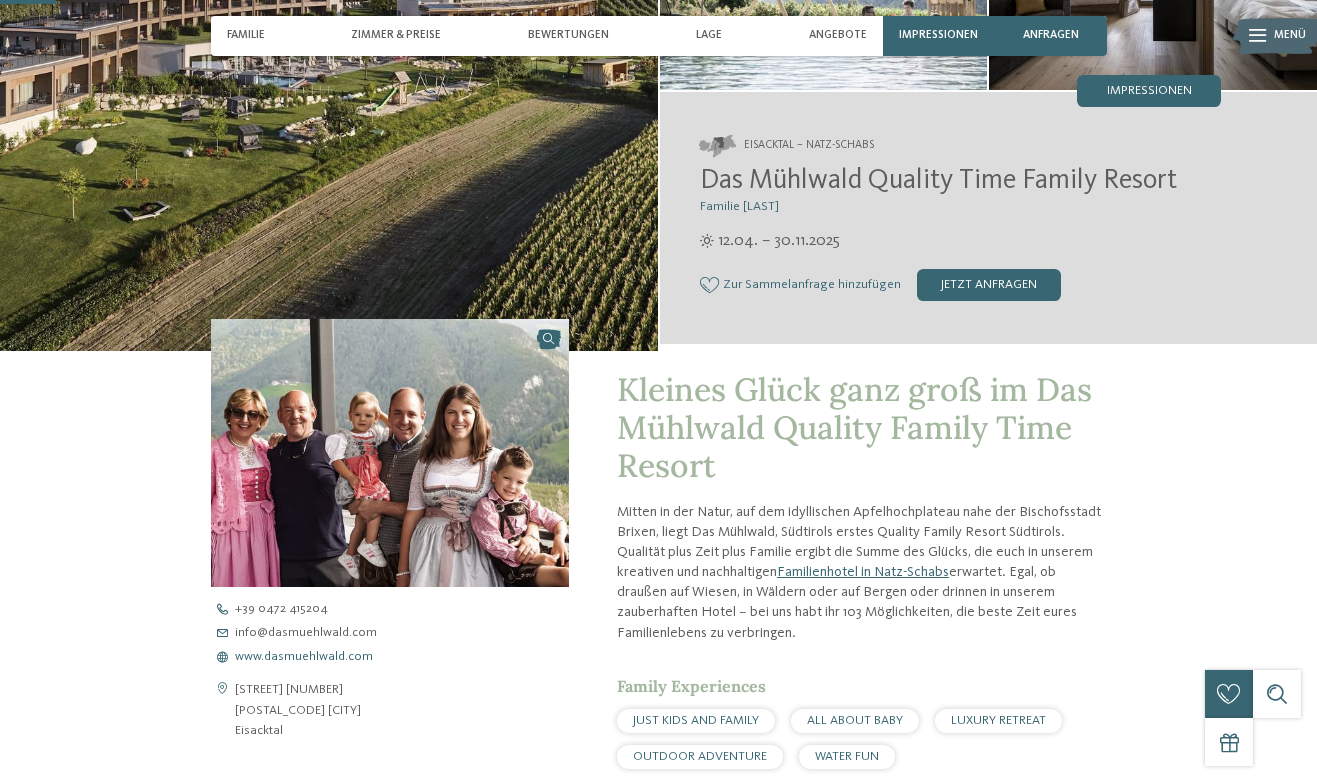 click on "www.dasmuehlwald.com" at bounding box center (304, 657) 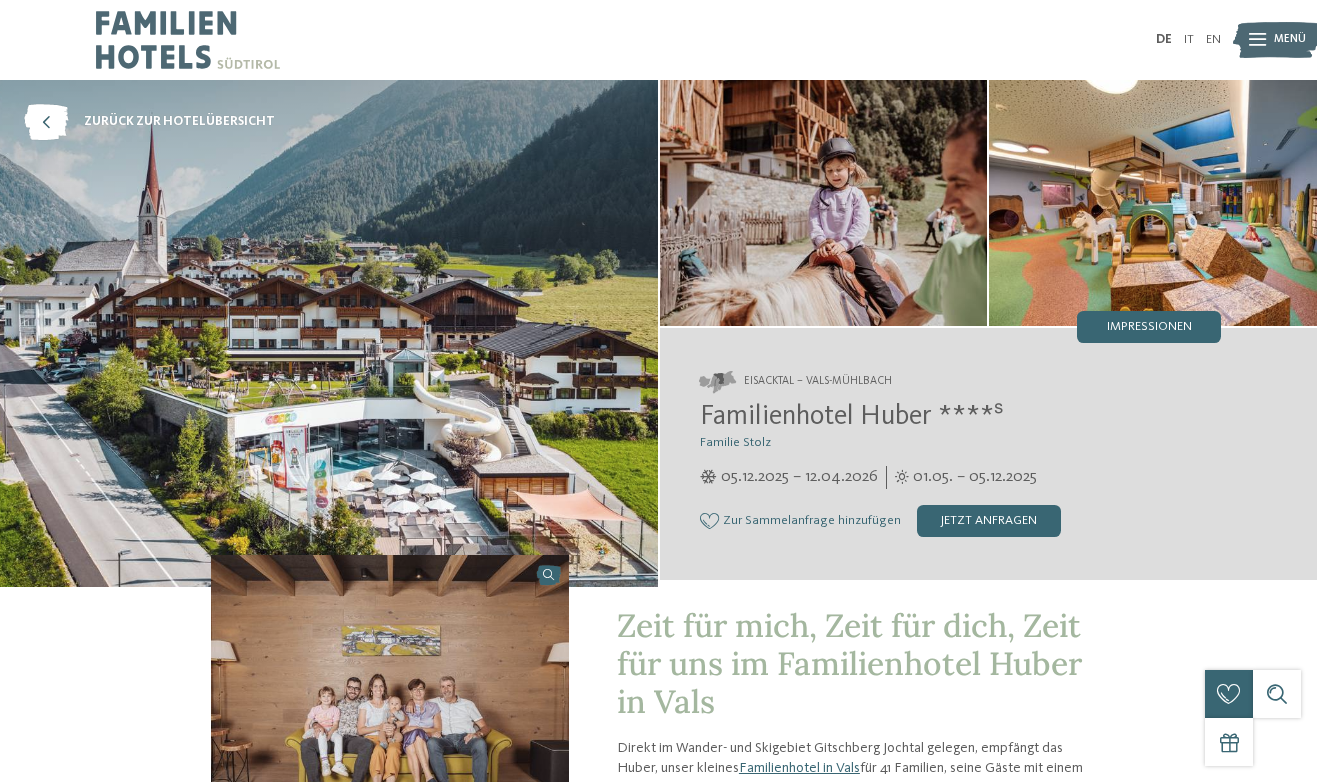 scroll, scrollTop: 0, scrollLeft: 0, axis: both 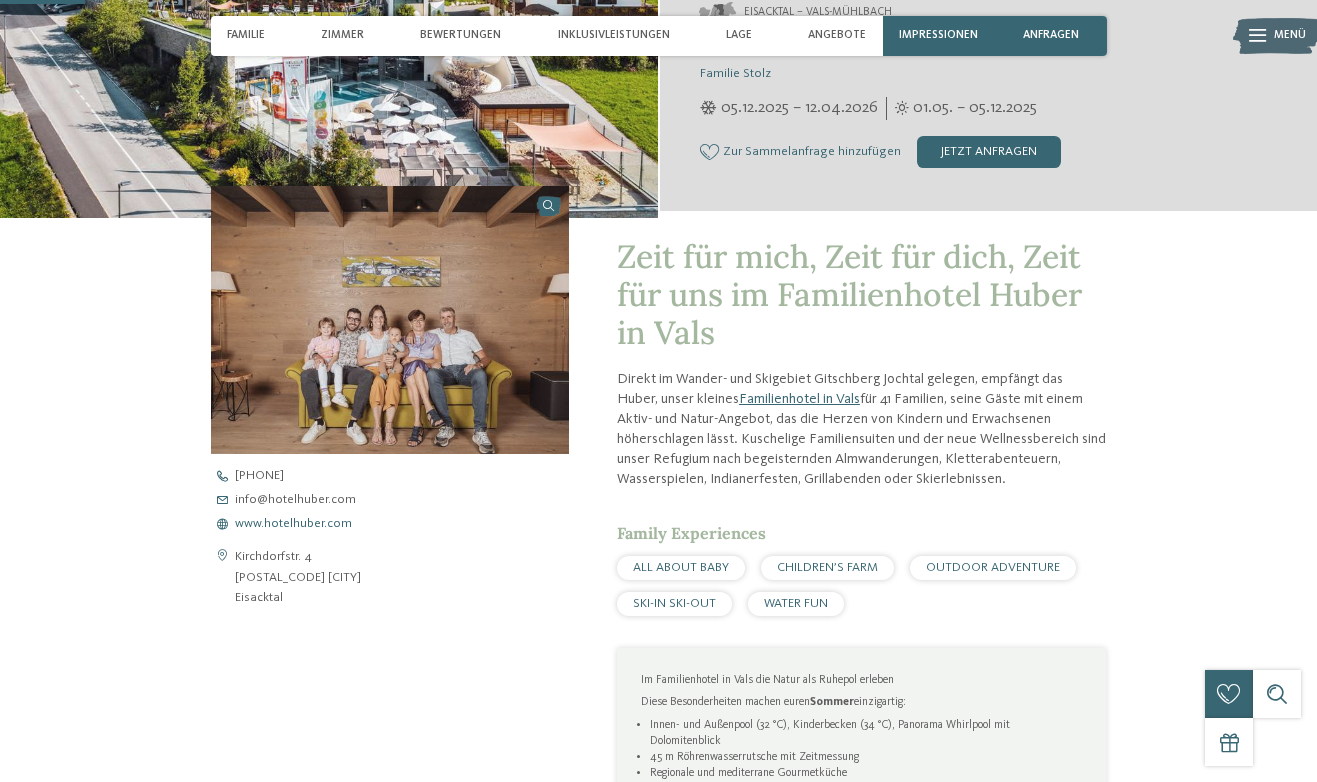 click on "www.hotelhuber.com" at bounding box center [293, 524] 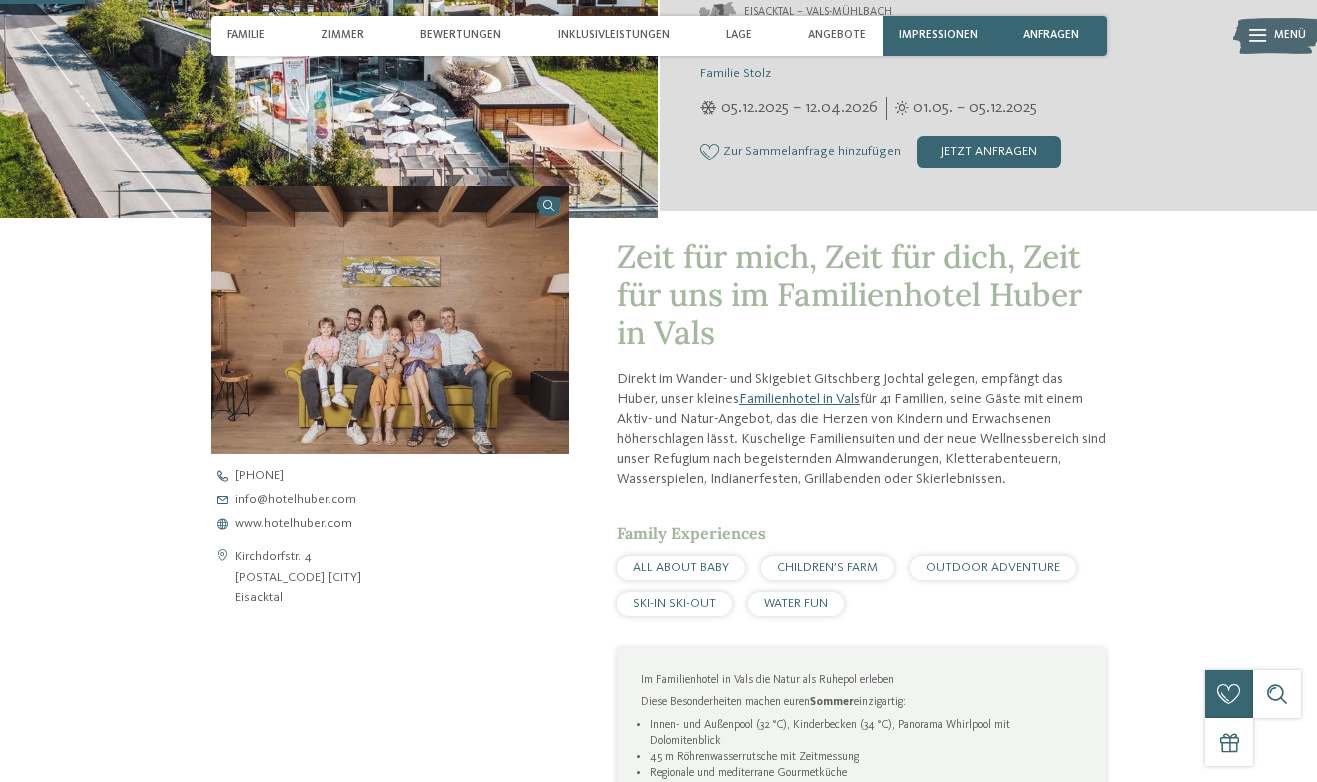 click at bounding box center [390, 320] 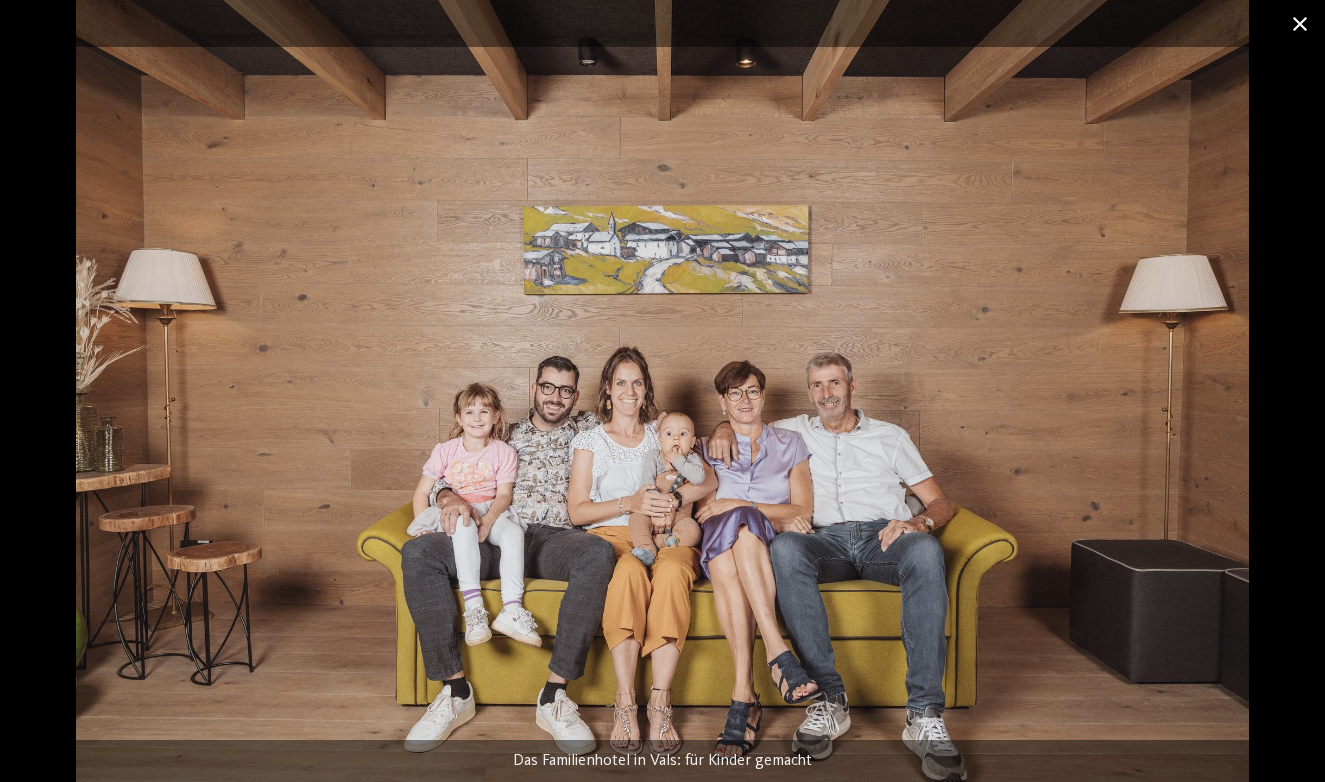click at bounding box center [1300, 23] 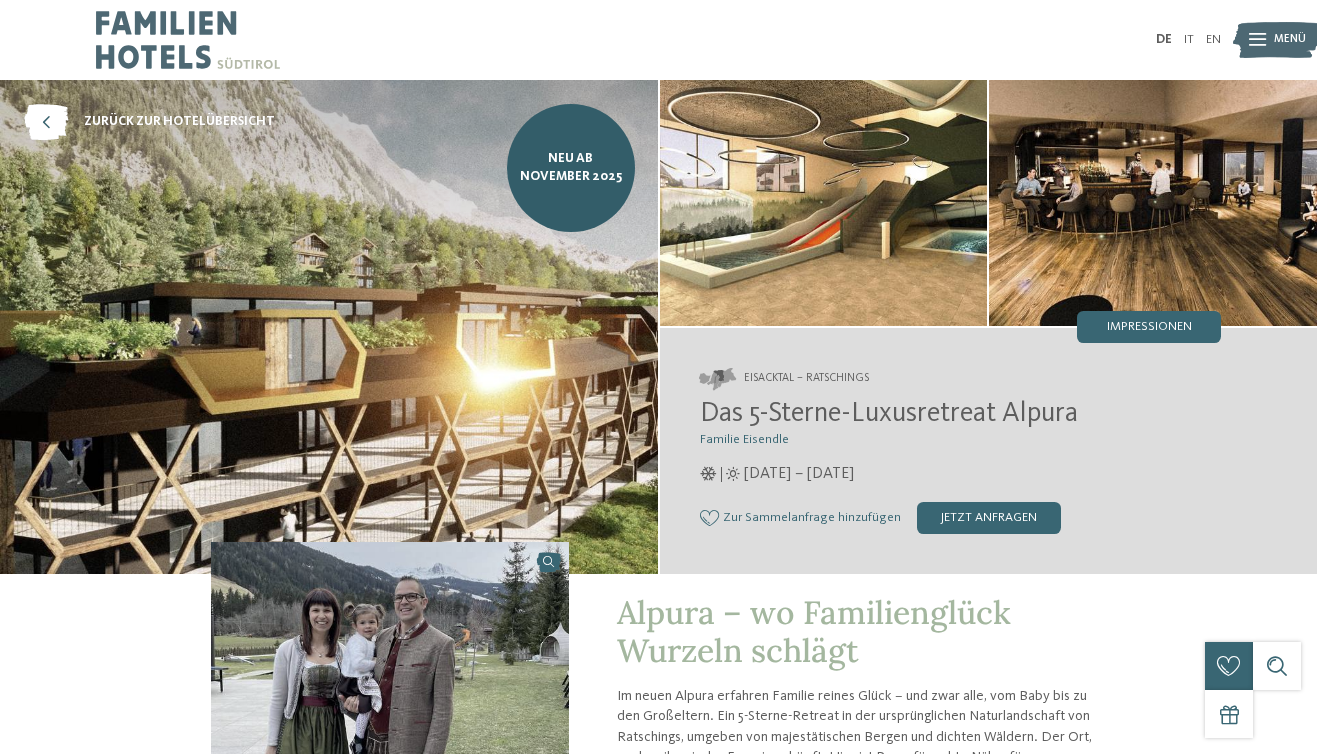 scroll, scrollTop: 0, scrollLeft: 0, axis: both 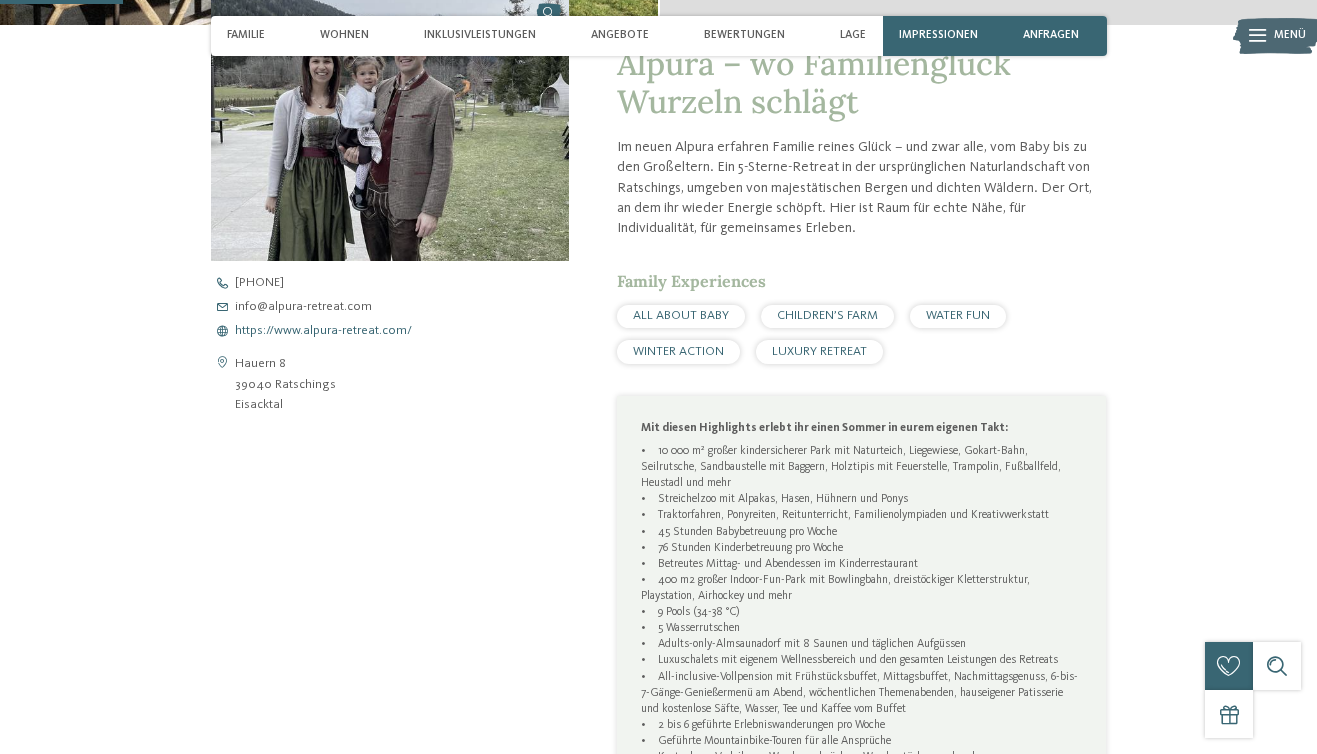click on "https://www.alpura-retreat.com/" at bounding box center [323, 331] 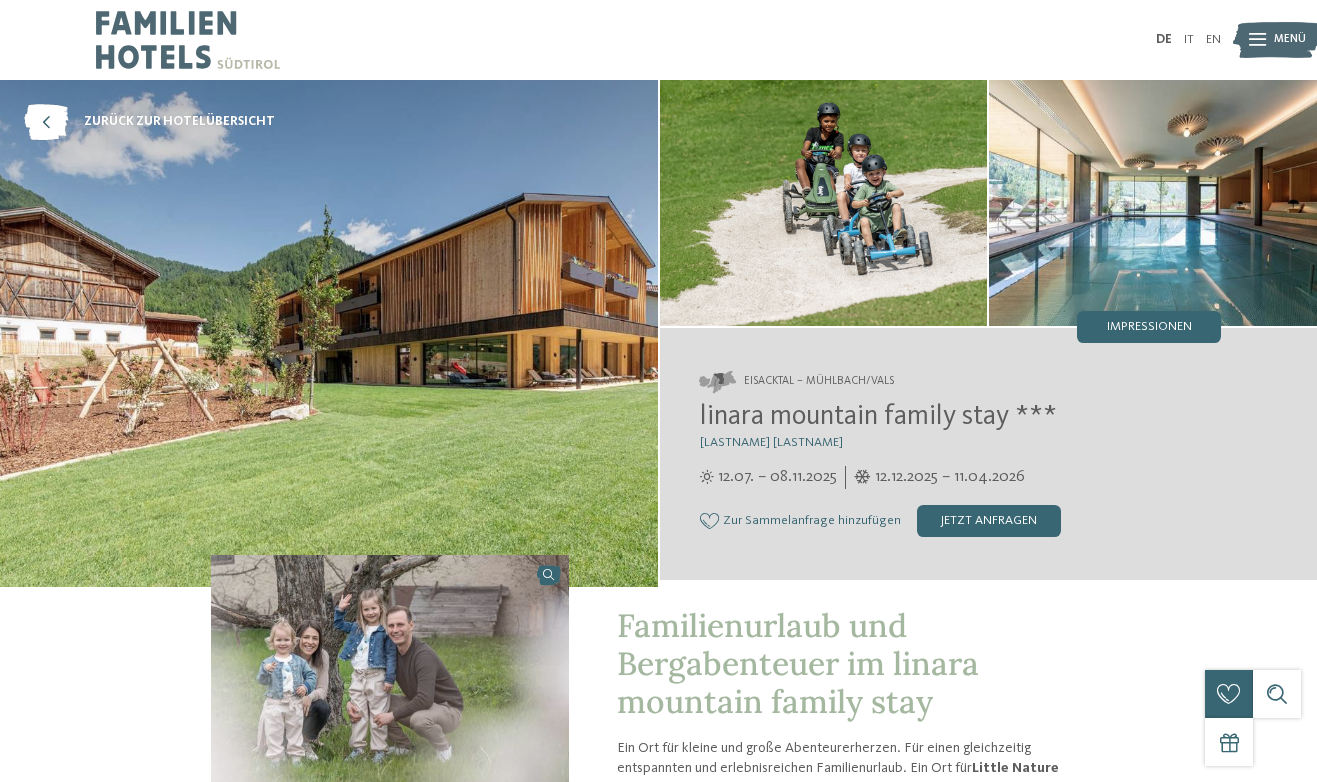 scroll, scrollTop: 0, scrollLeft: 0, axis: both 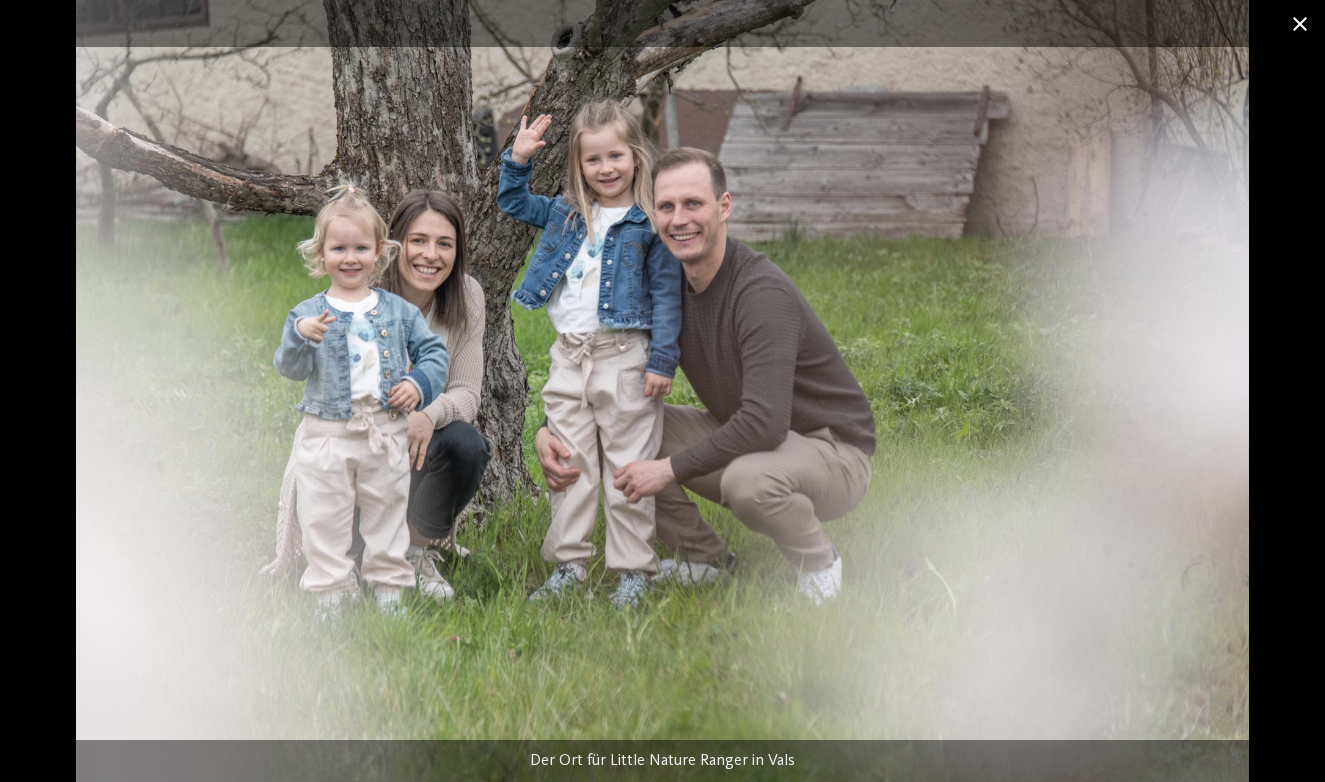 click at bounding box center (1300, 23) 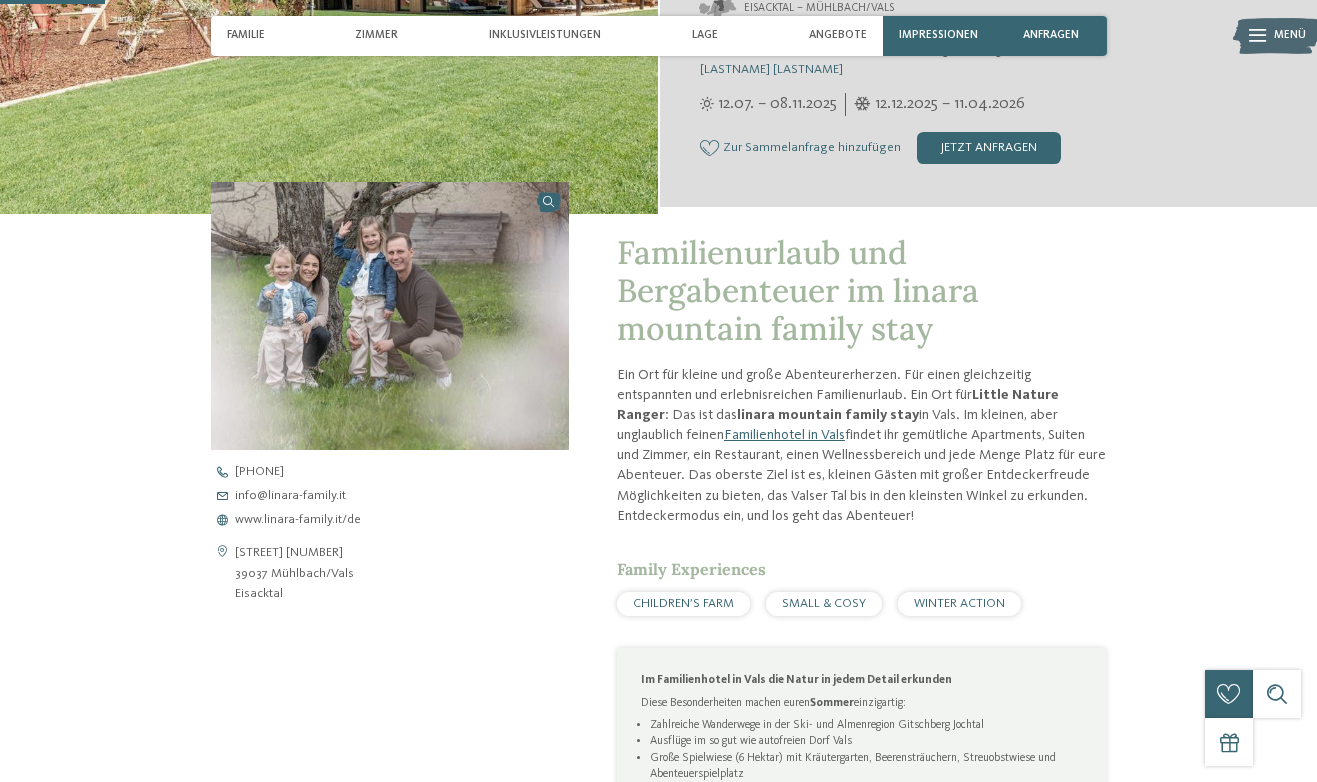 scroll, scrollTop: 437, scrollLeft: 0, axis: vertical 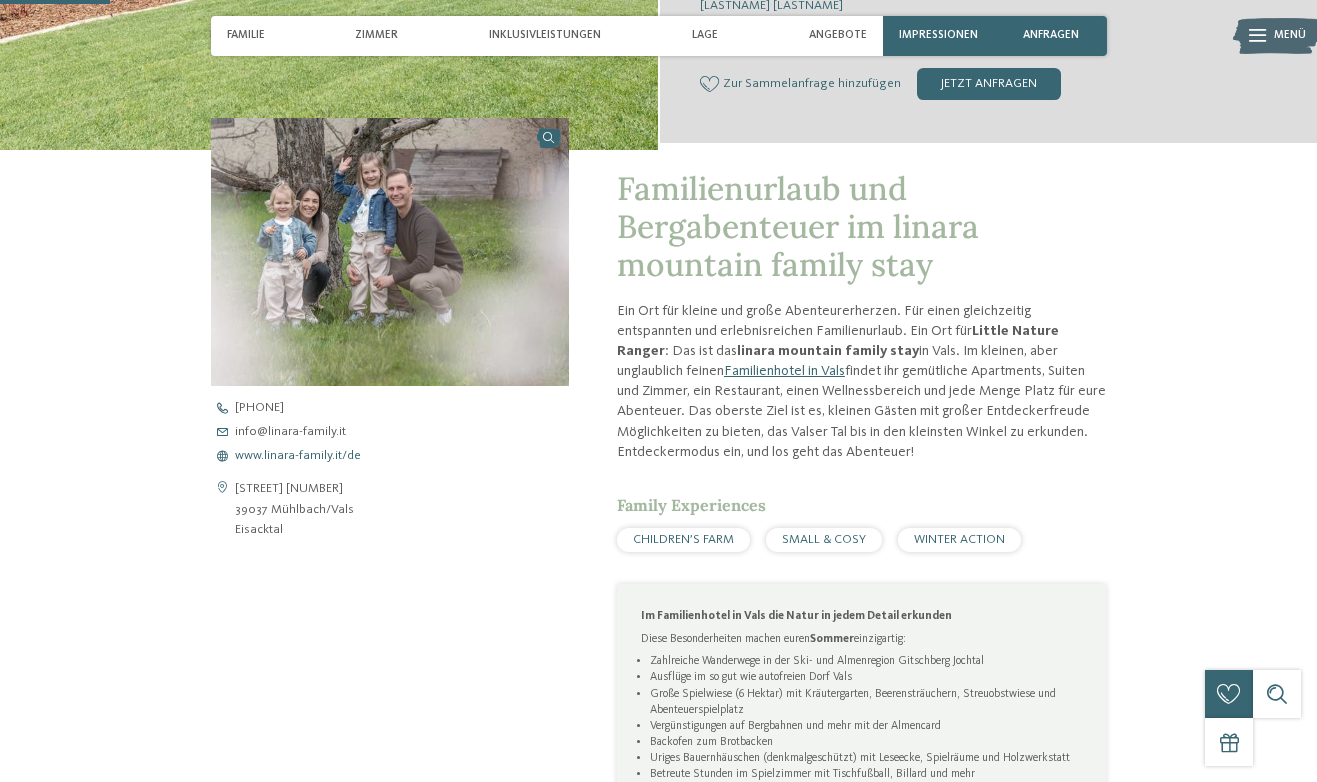 click on "www.linara-family.it/de" at bounding box center [298, 456] 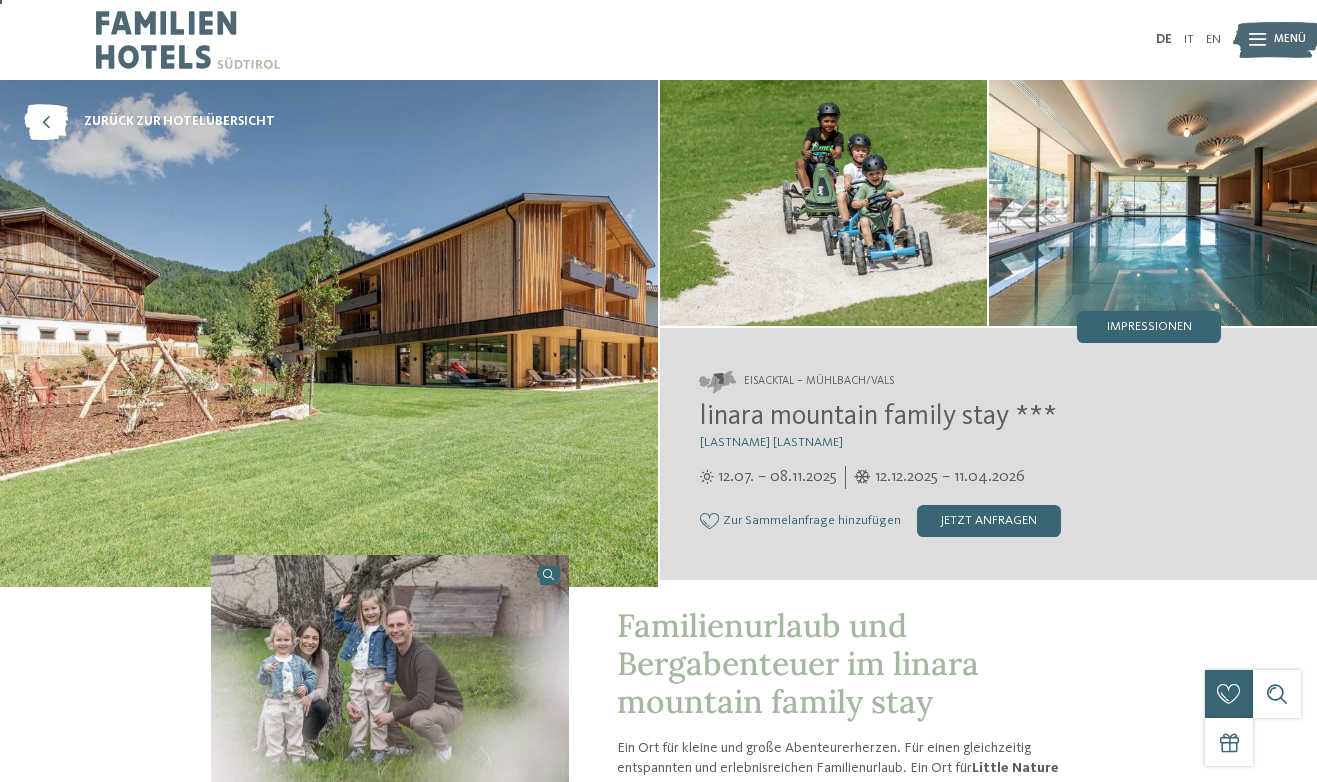 scroll, scrollTop: 0, scrollLeft: 0, axis: both 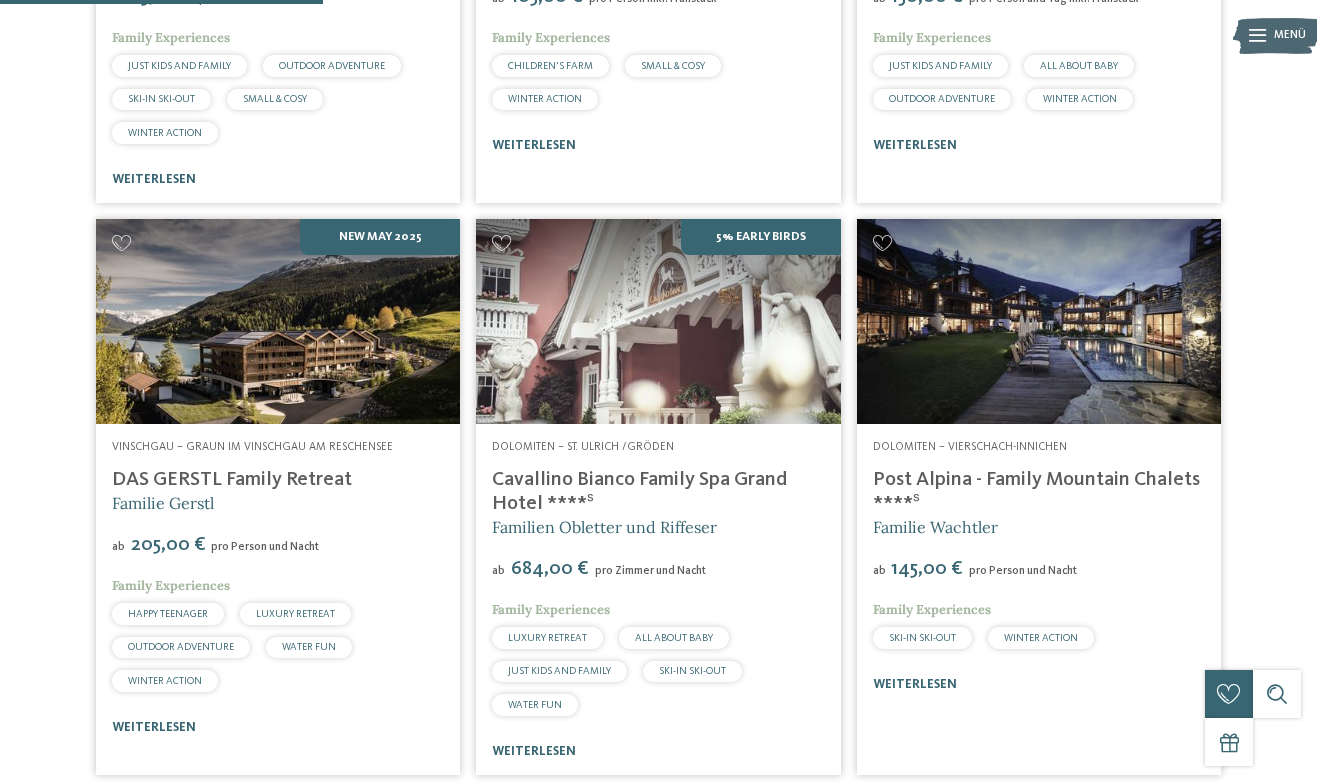 click at bounding box center [278, 321] 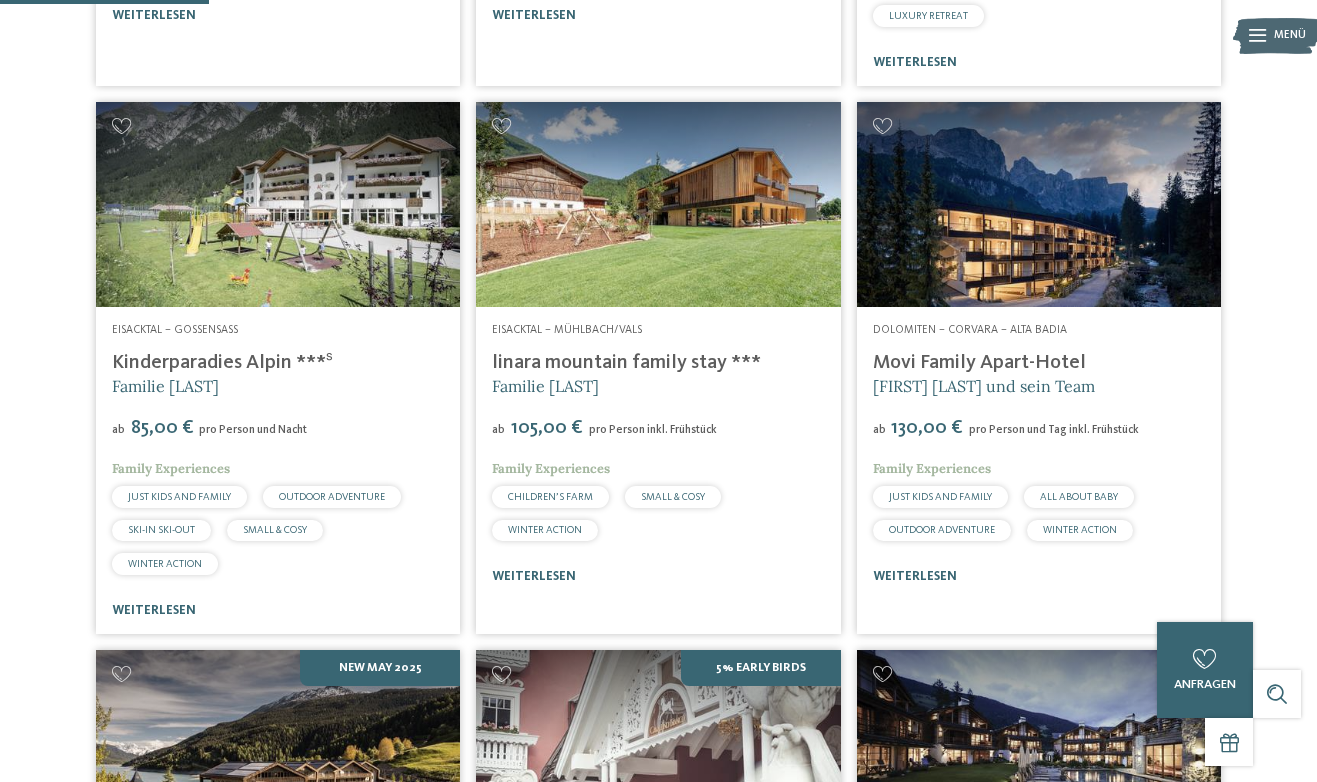 scroll, scrollTop: 1018, scrollLeft: 0, axis: vertical 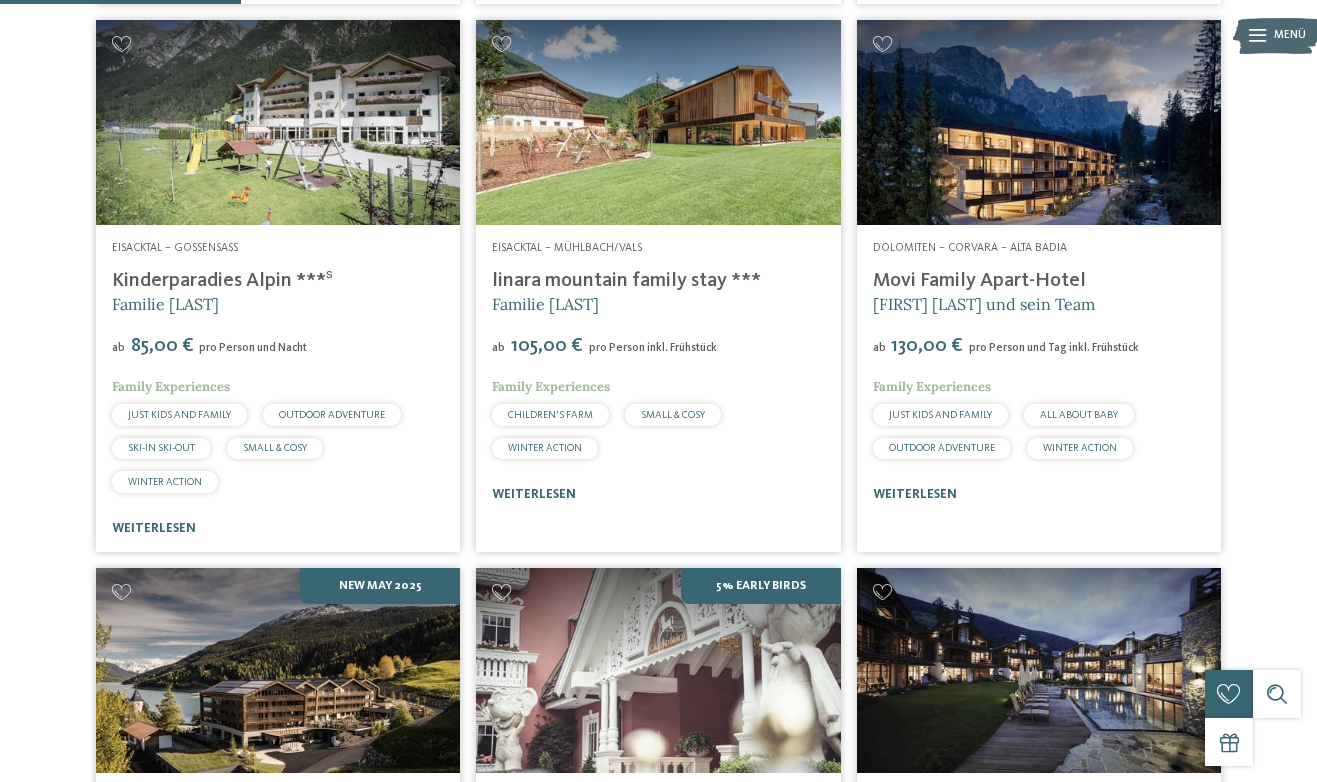 click at bounding box center (1039, 122) 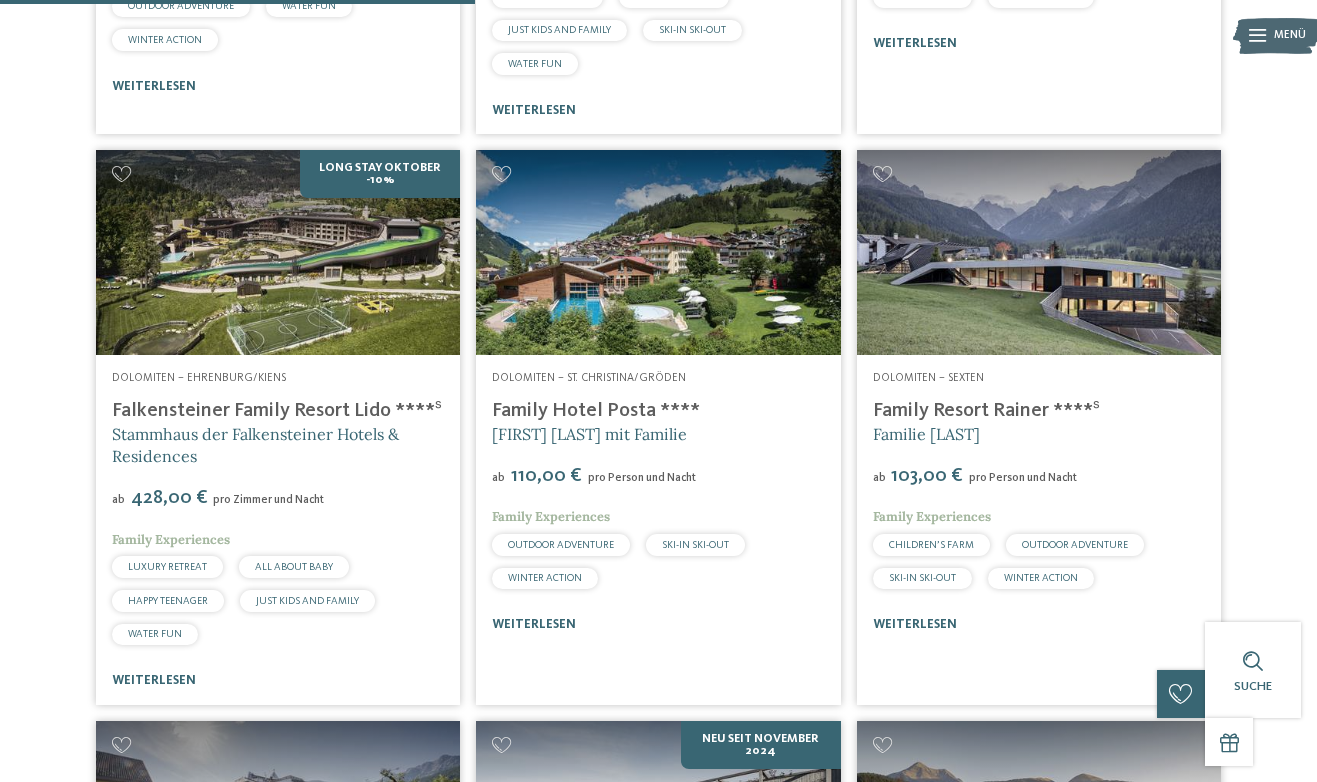 scroll, scrollTop: 2011, scrollLeft: 0, axis: vertical 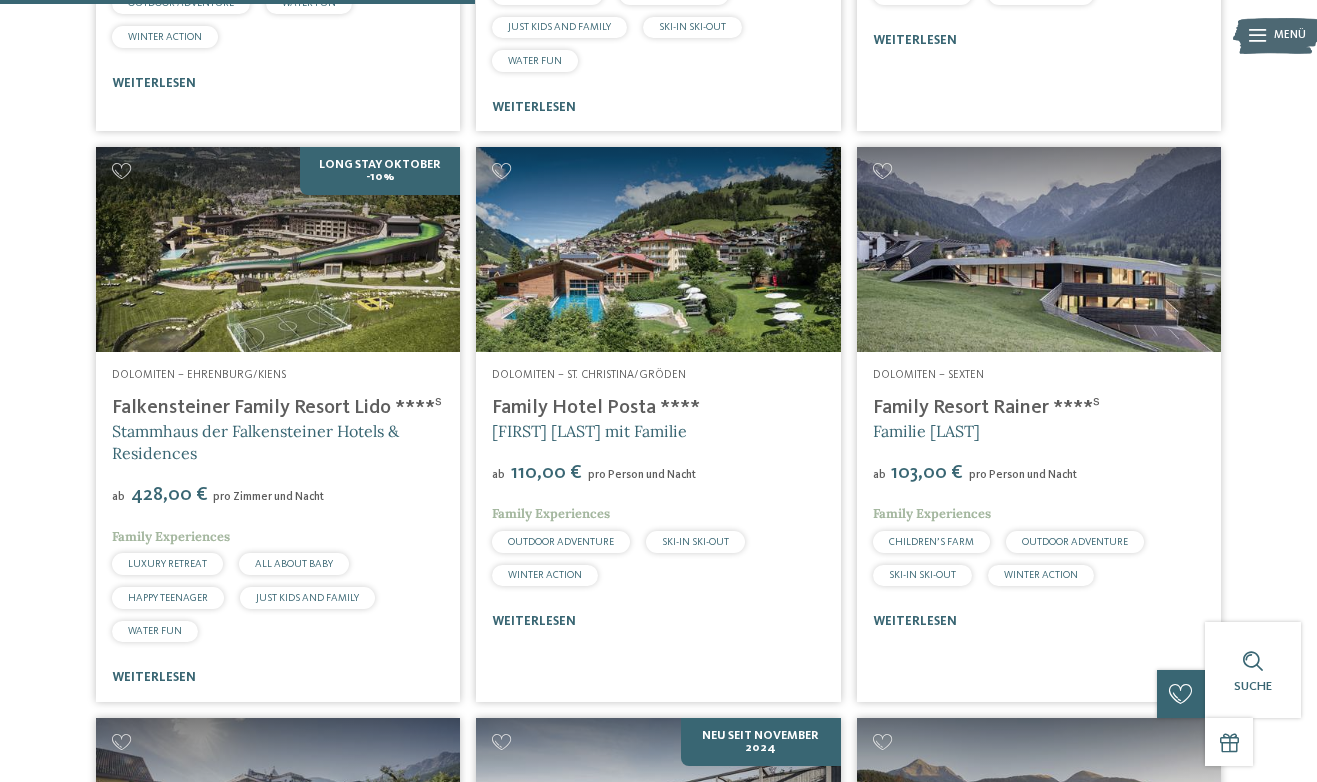 click at bounding box center [1039, 249] 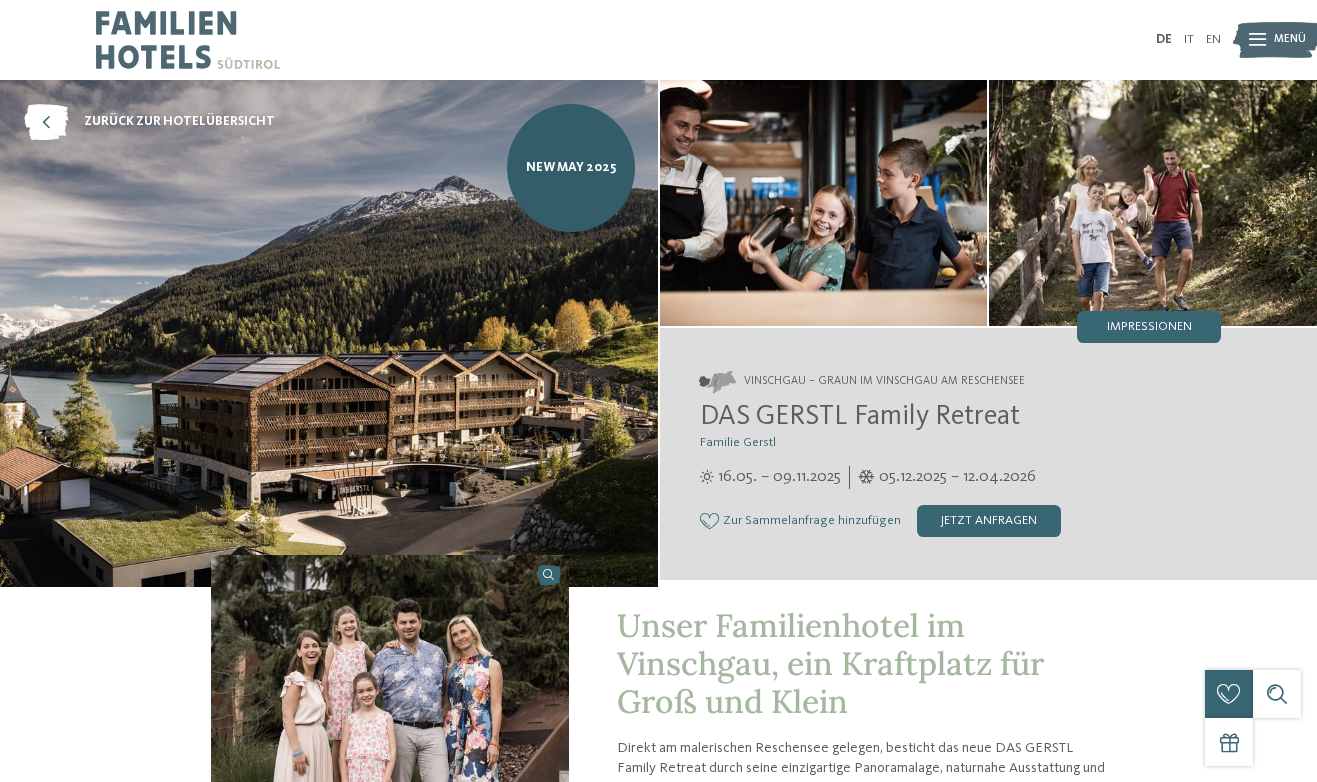 scroll, scrollTop: 0, scrollLeft: 0, axis: both 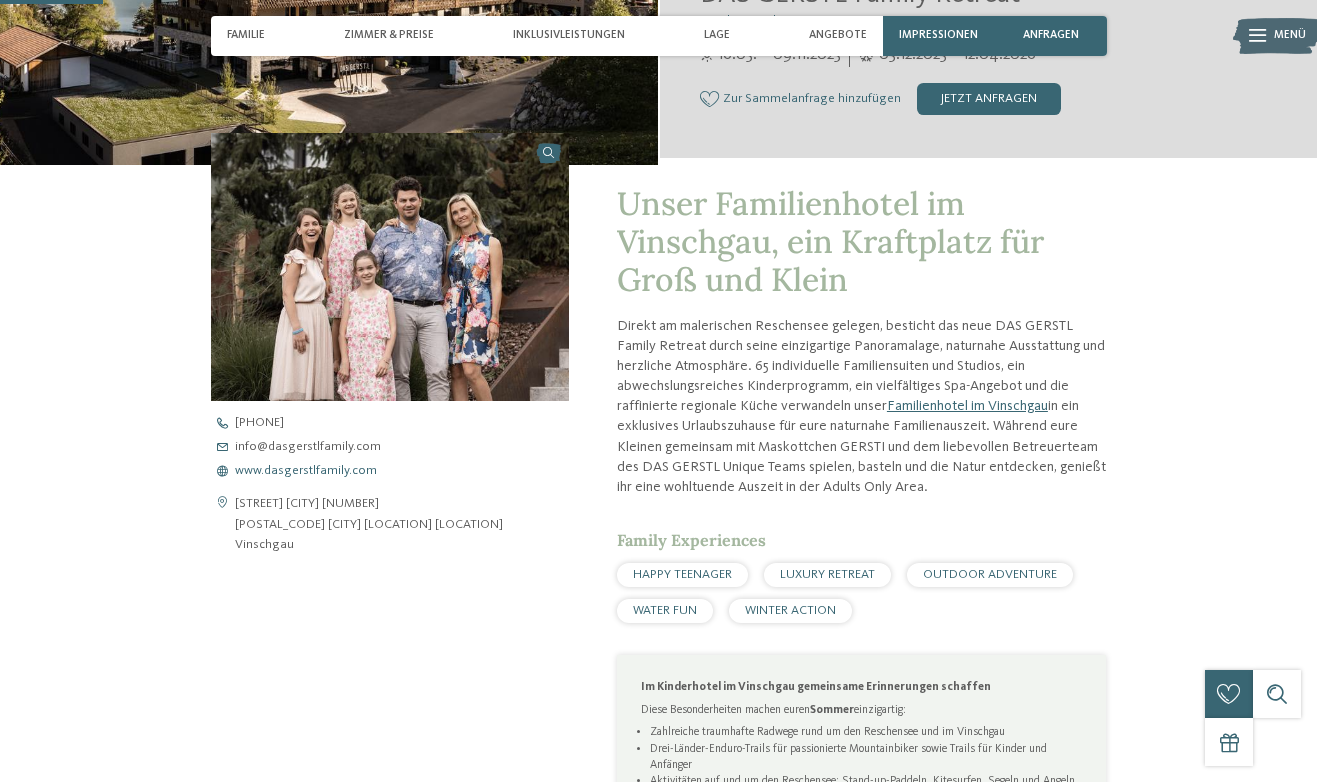 click on "www.dasgerstlfamily.com" at bounding box center (306, 471) 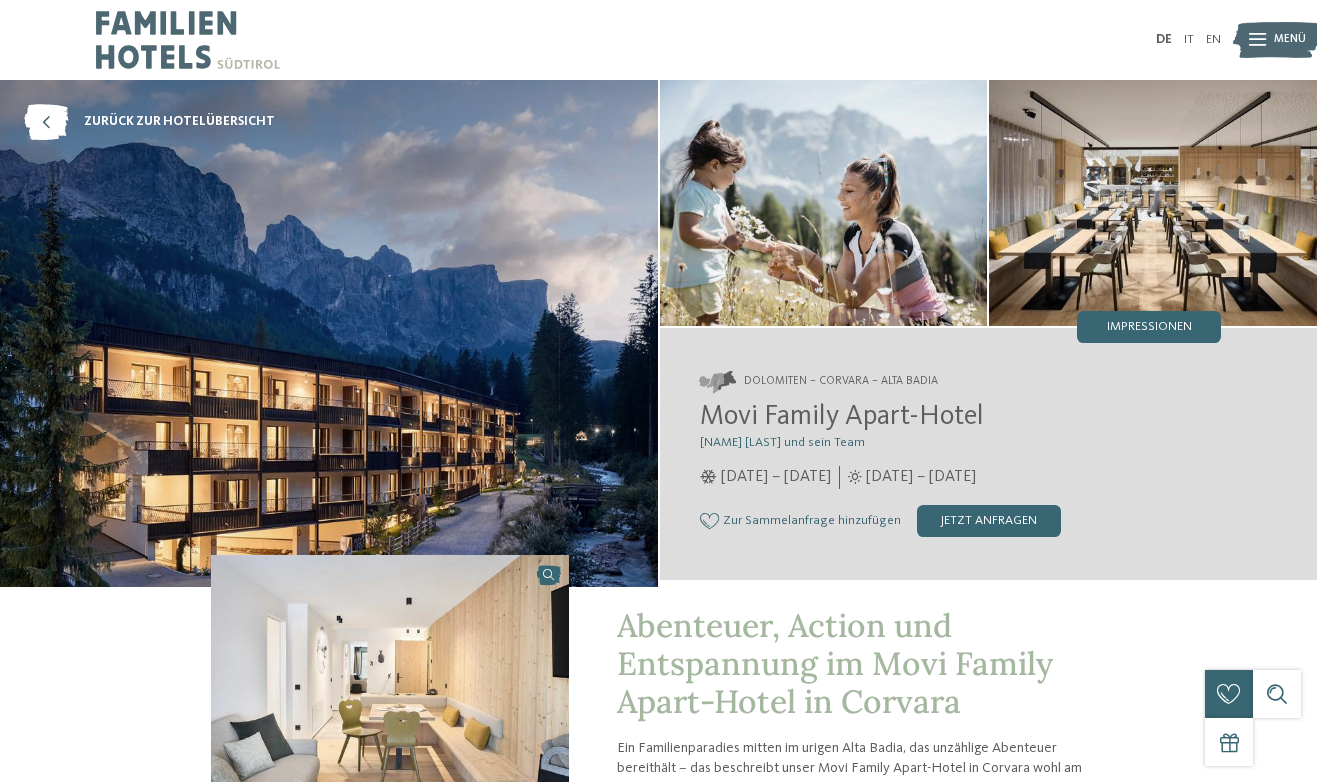 scroll, scrollTop: 0, scrollLeft: 0, axis: both 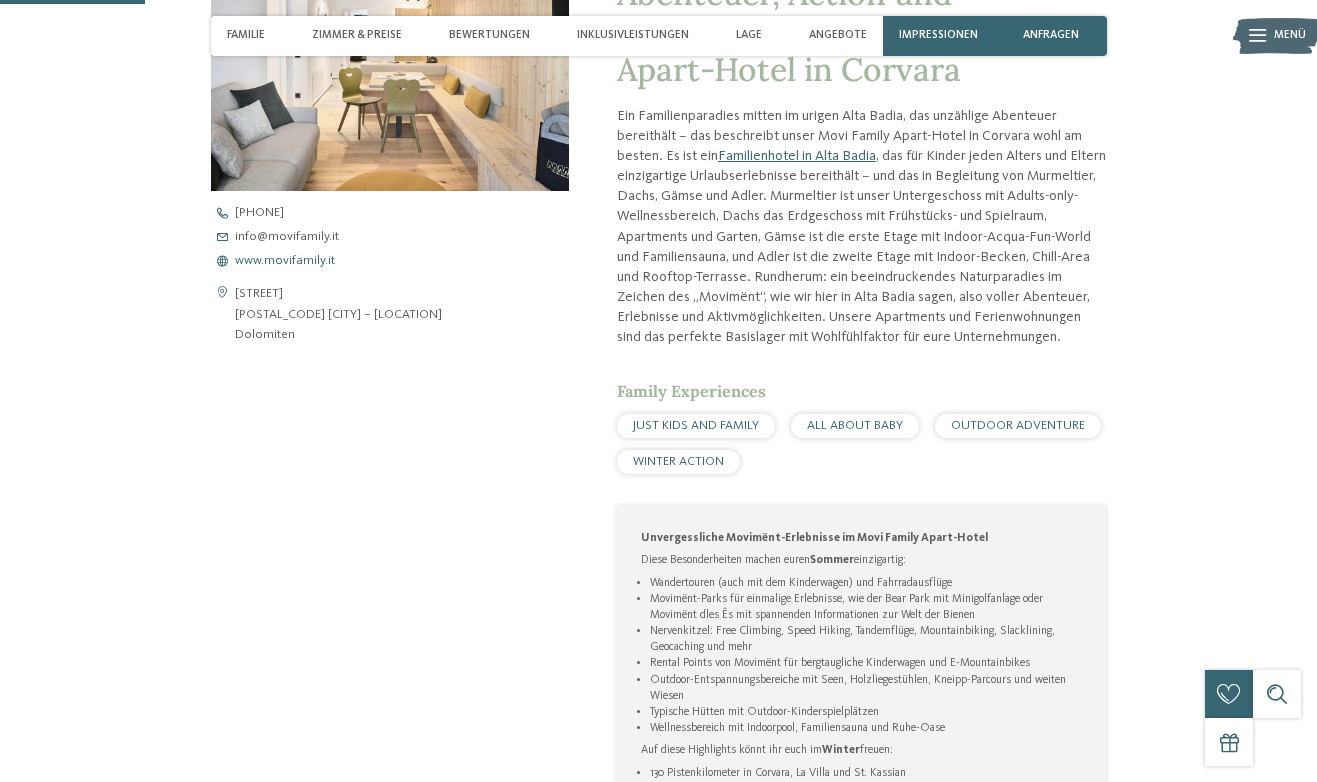 click on "www.movifamily.it" at bounding box center (285, 261) 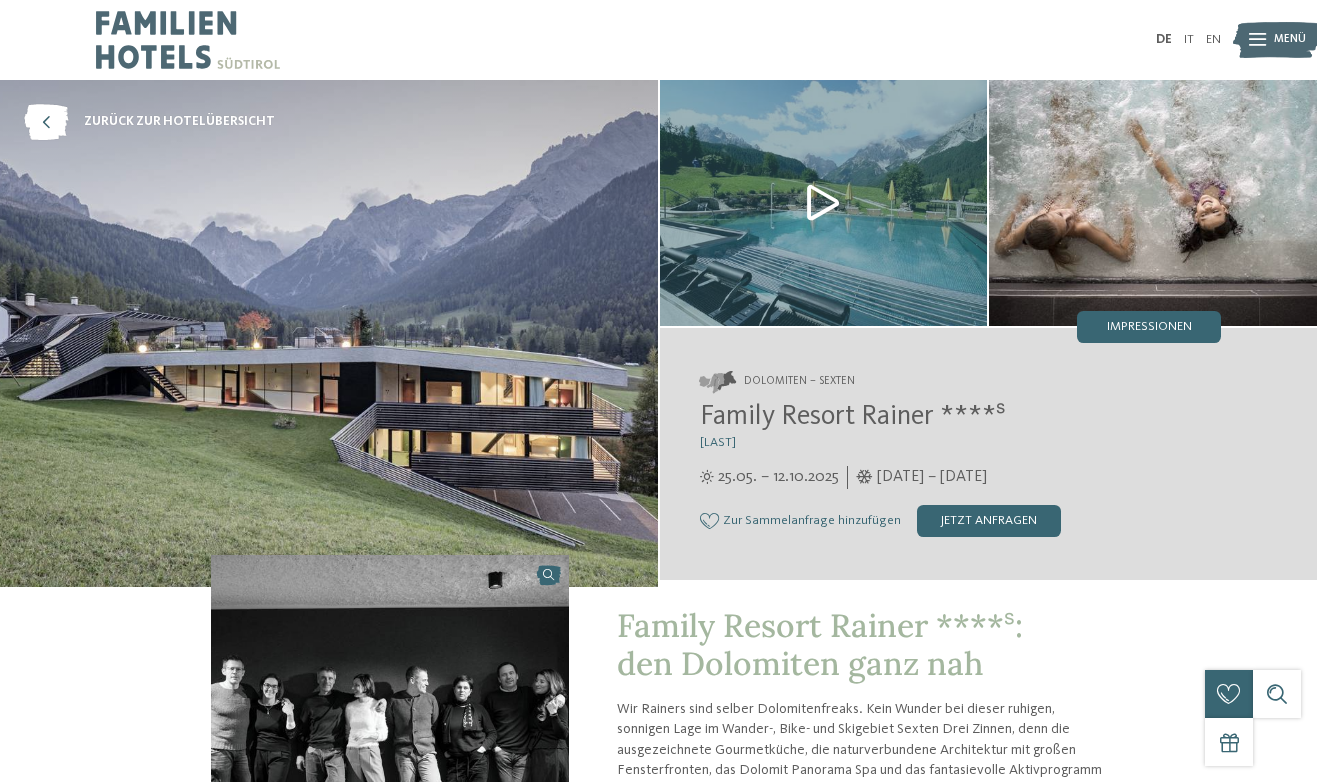 scroll, scrollTop: 0, scrollLeft: 0, axis: both 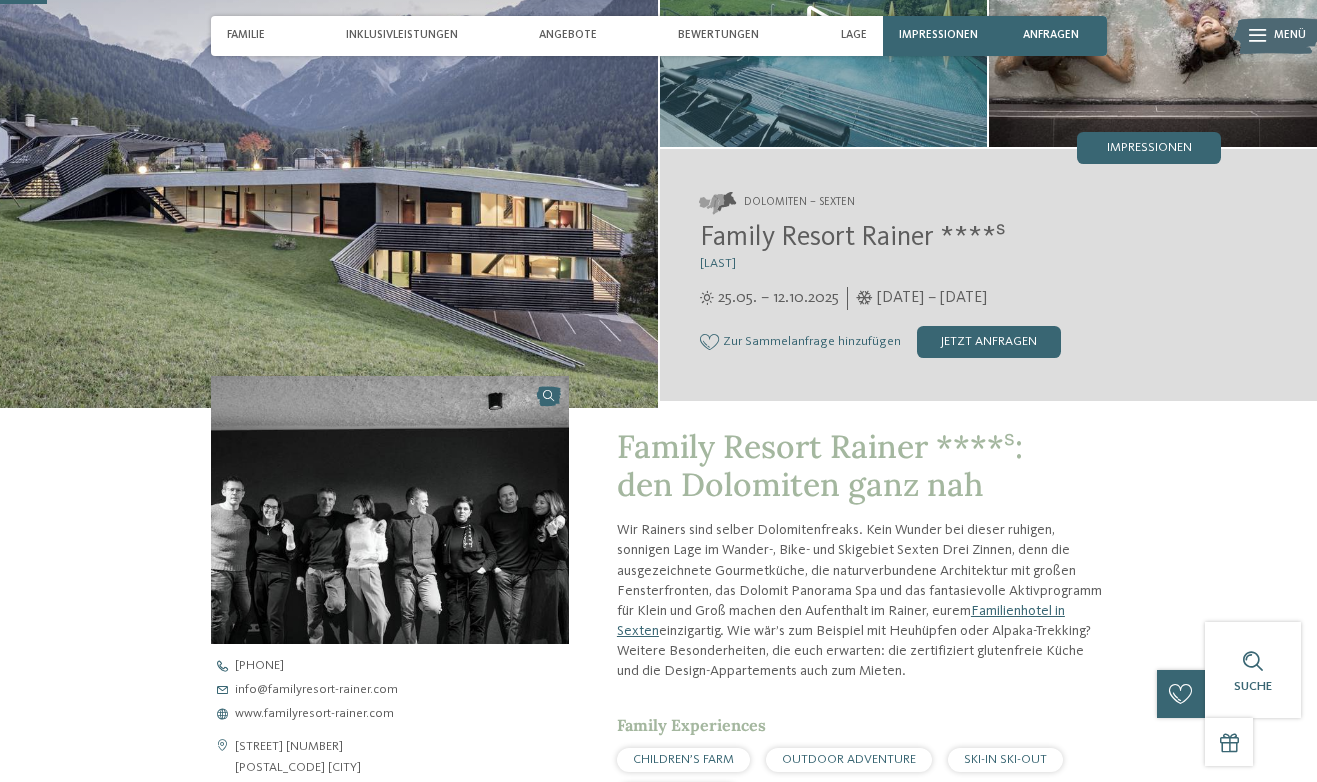 click at bounding box center (390, 510) 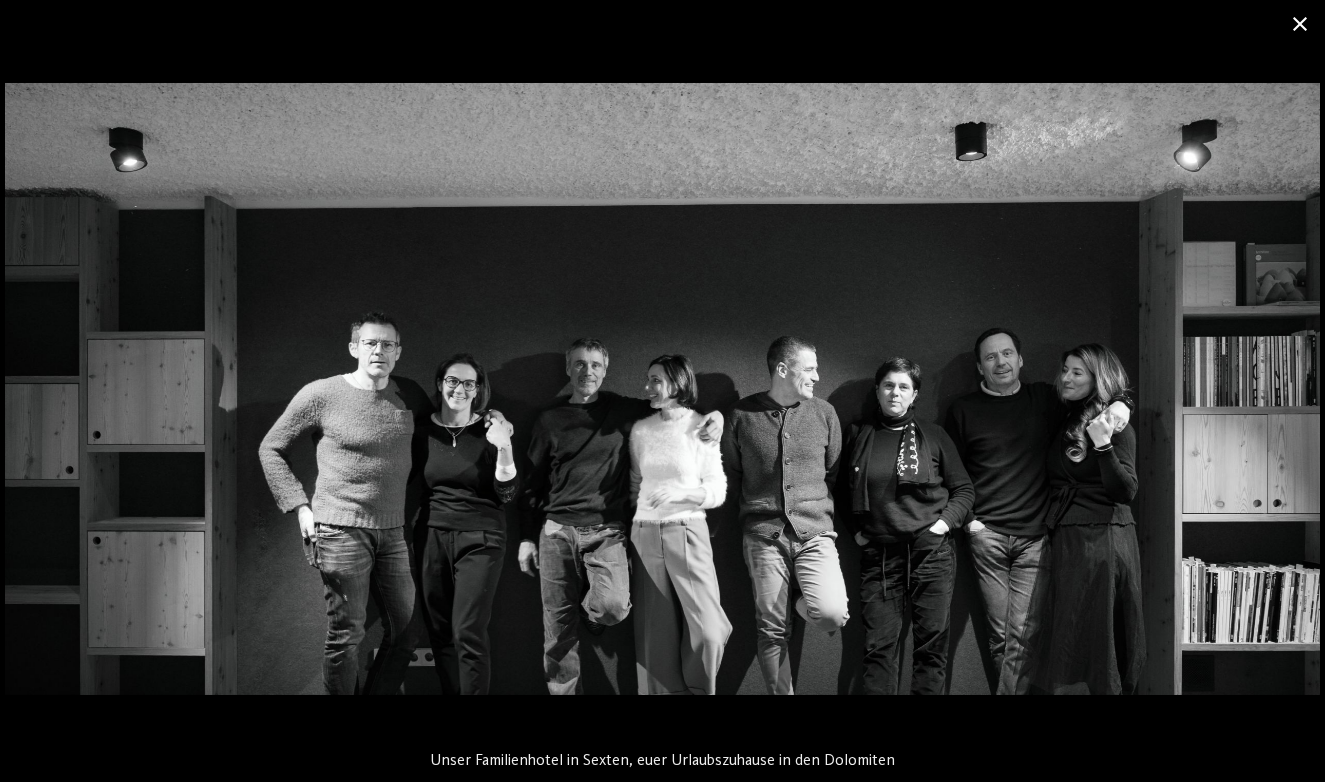 click at bounding box center (1300, 23) 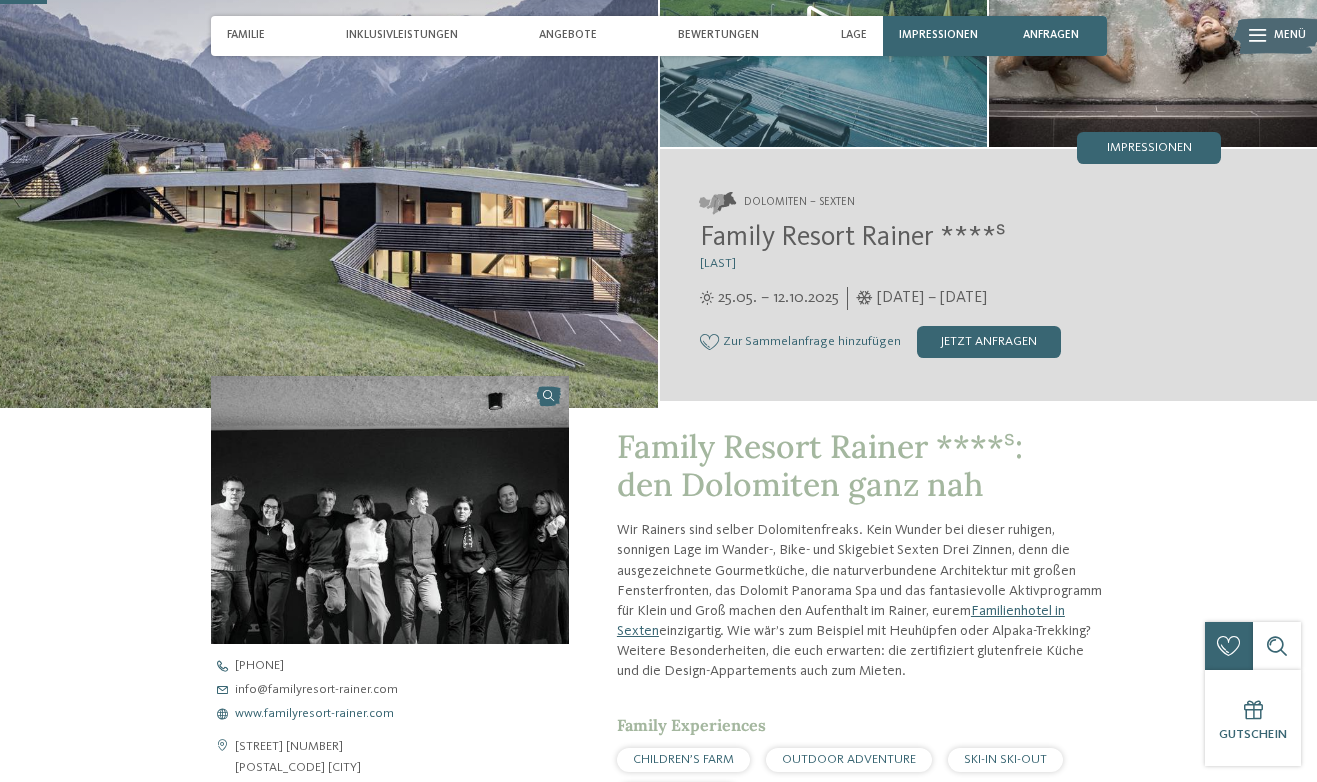 click on "www.familyresort-rainer.com" at bounding box center (314, 714) 